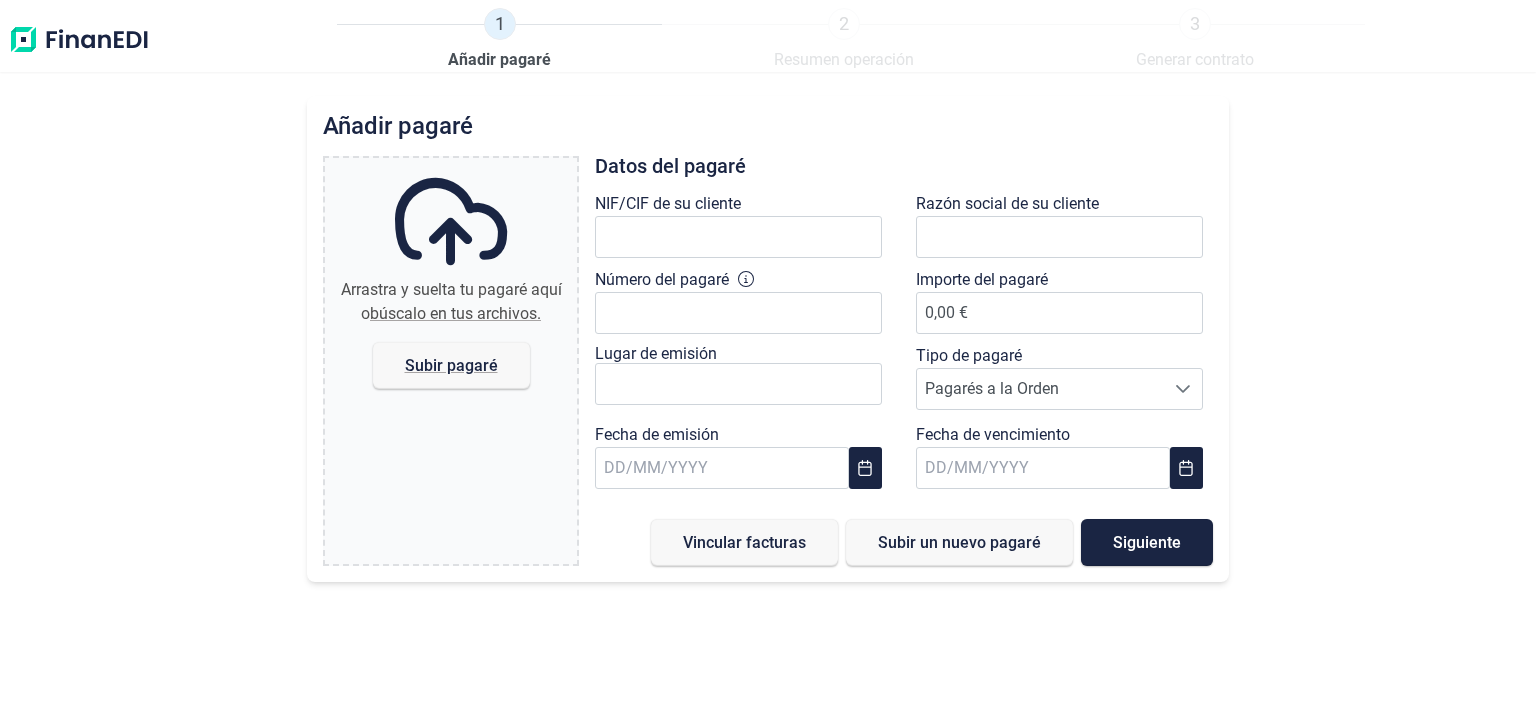 scroll, scrollTop: 0, scrollLeft: 0, axis: both 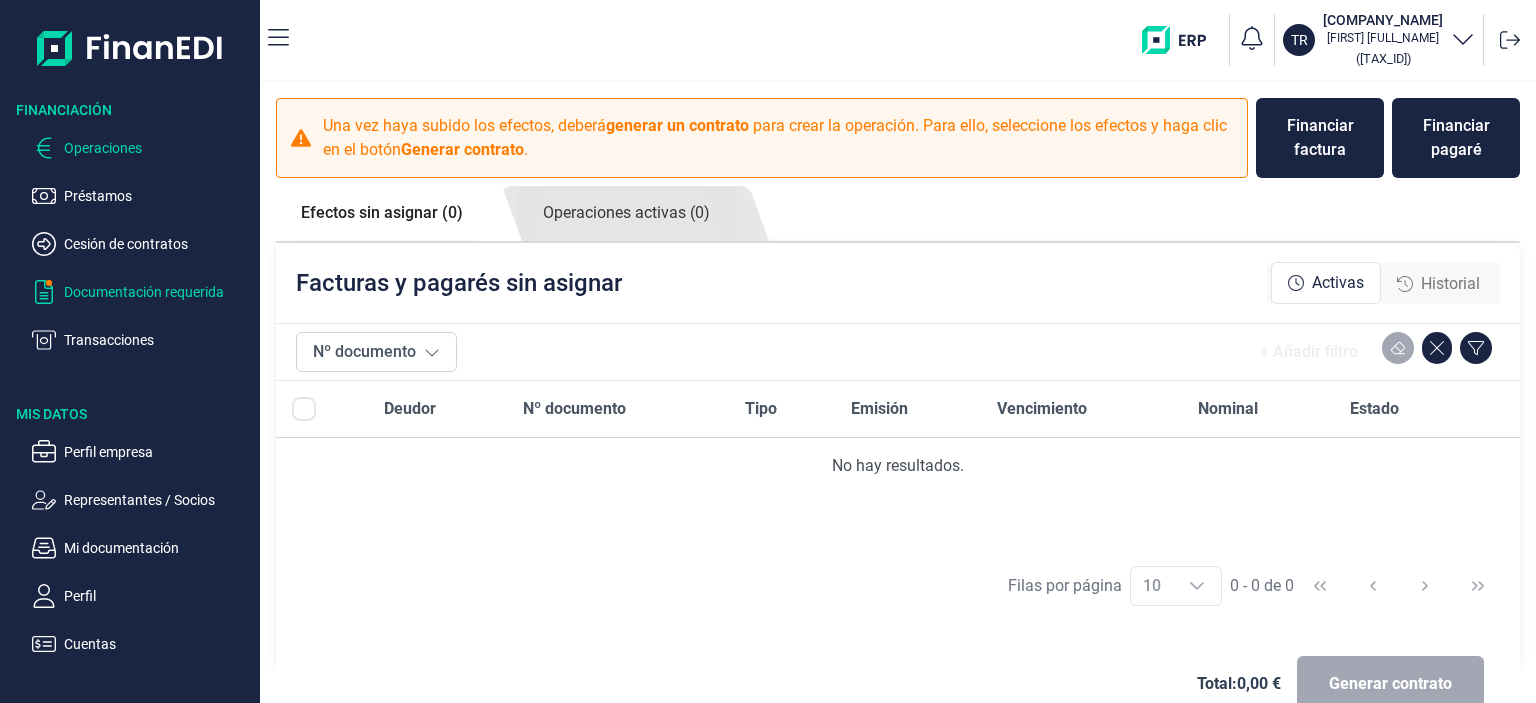 click on "Documentación requerida" at bounding box center [158, 292] 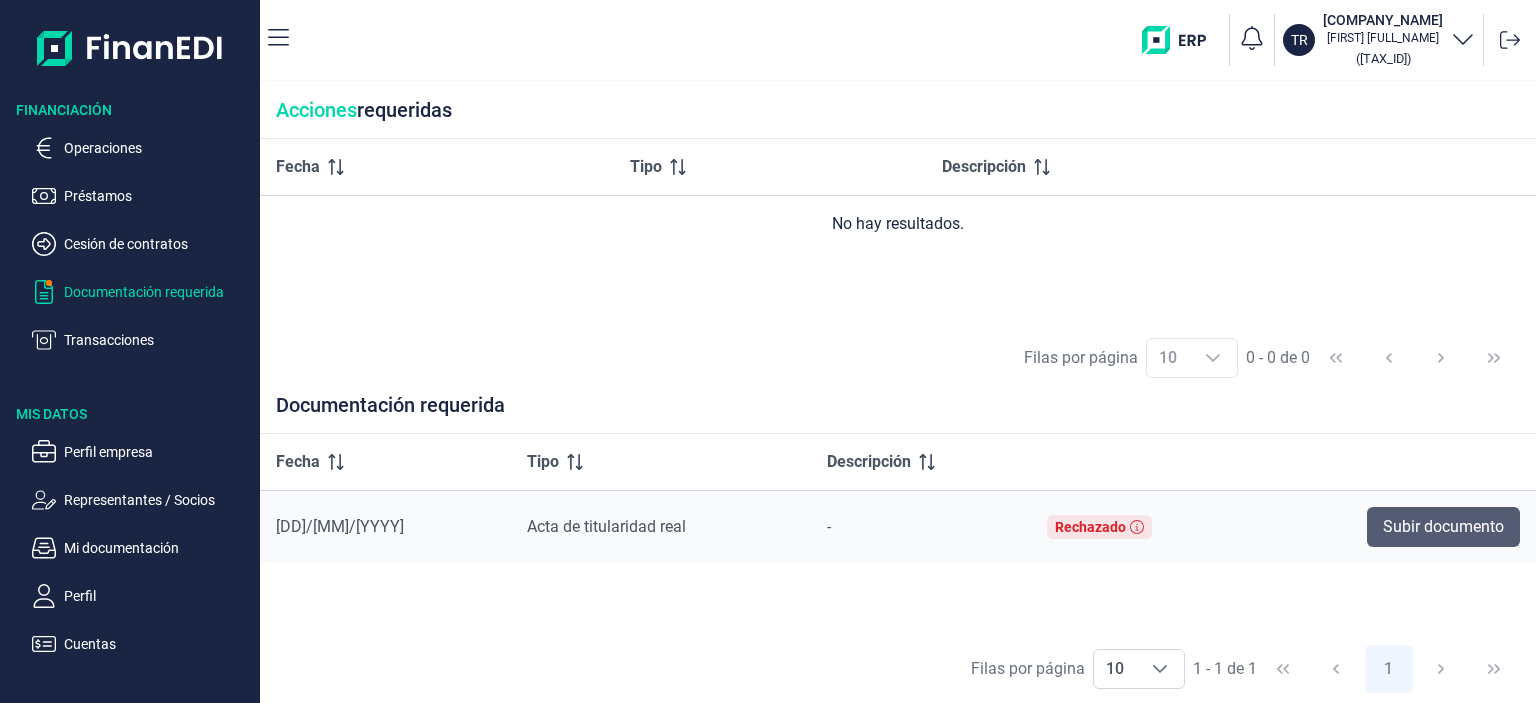 click on "Subir documento" at bounding box center [1443, 527] 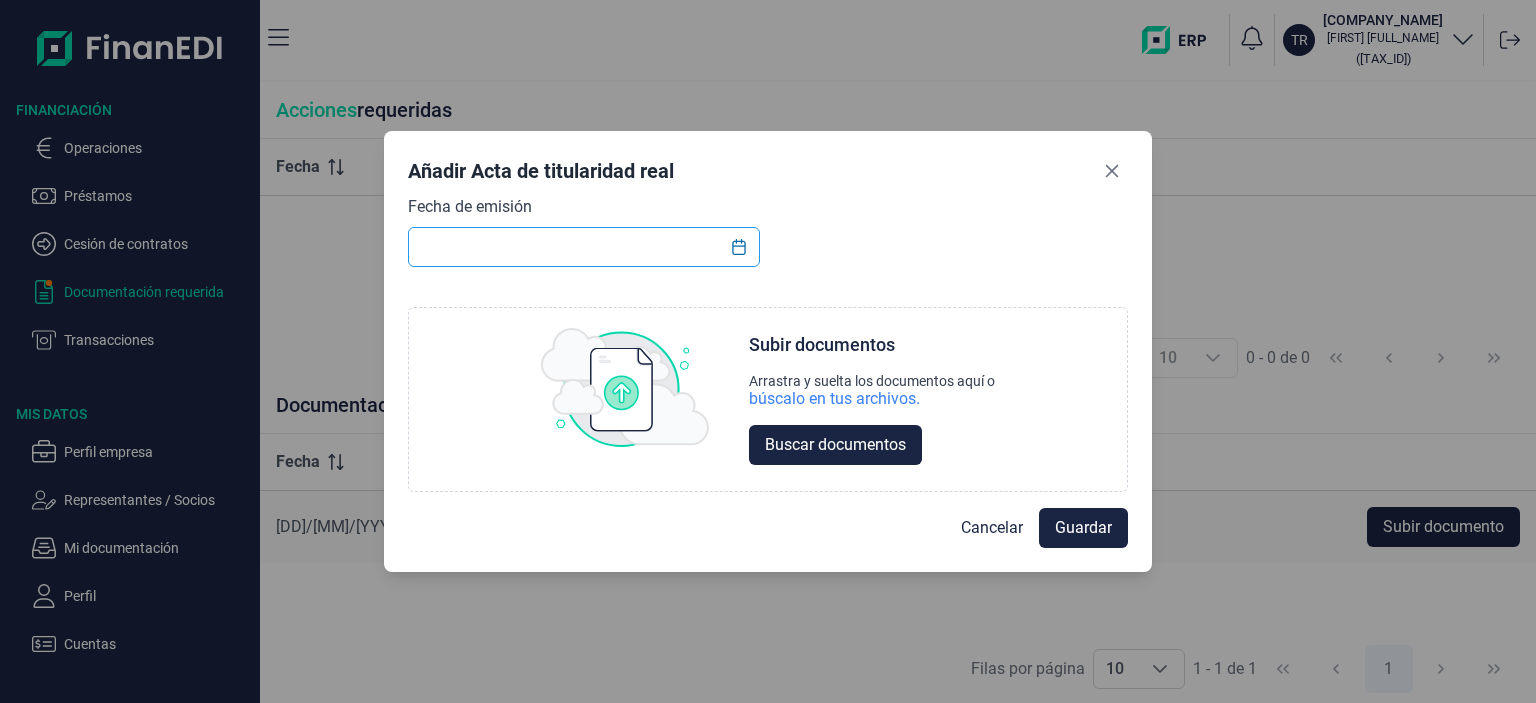 click at bounding box center [584, 247] 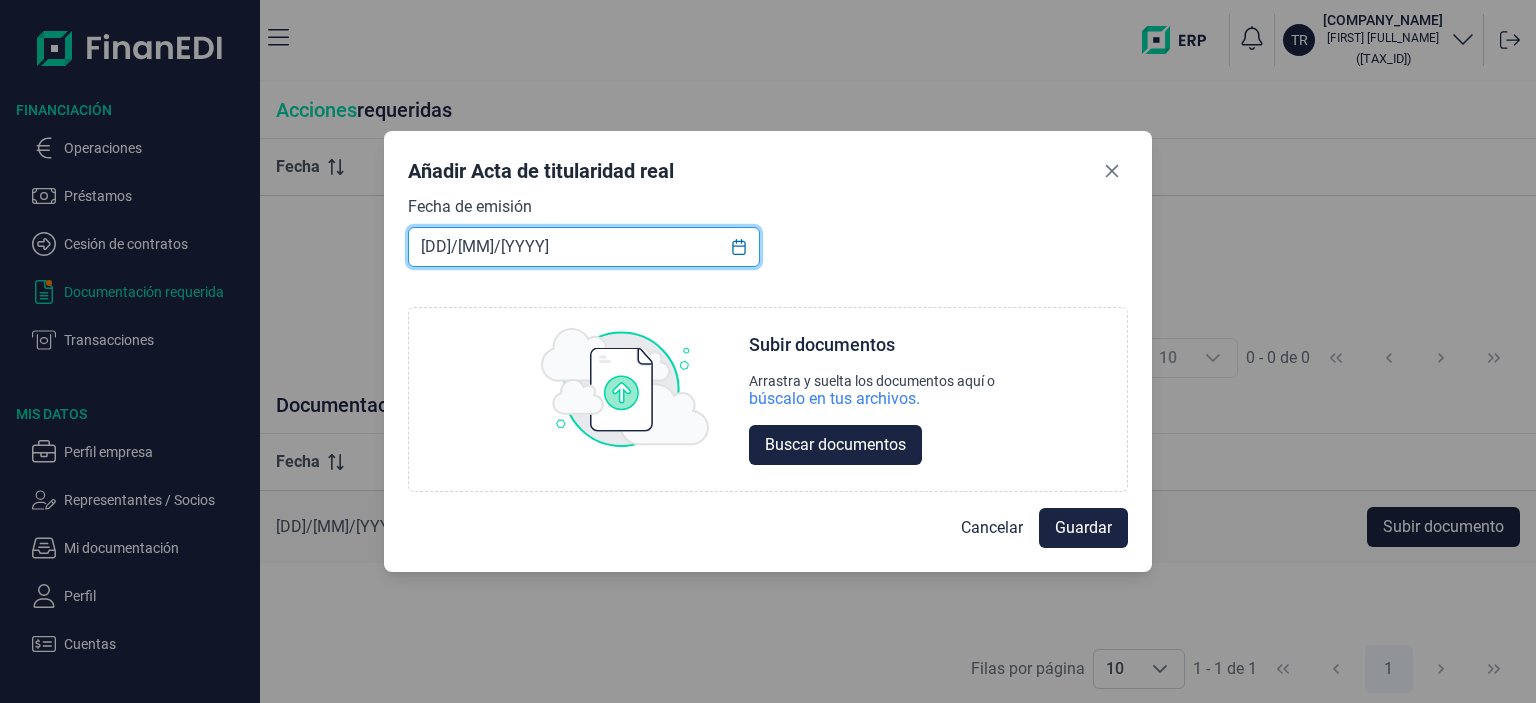 type on "[DD]/[MM]/[YYYY]" 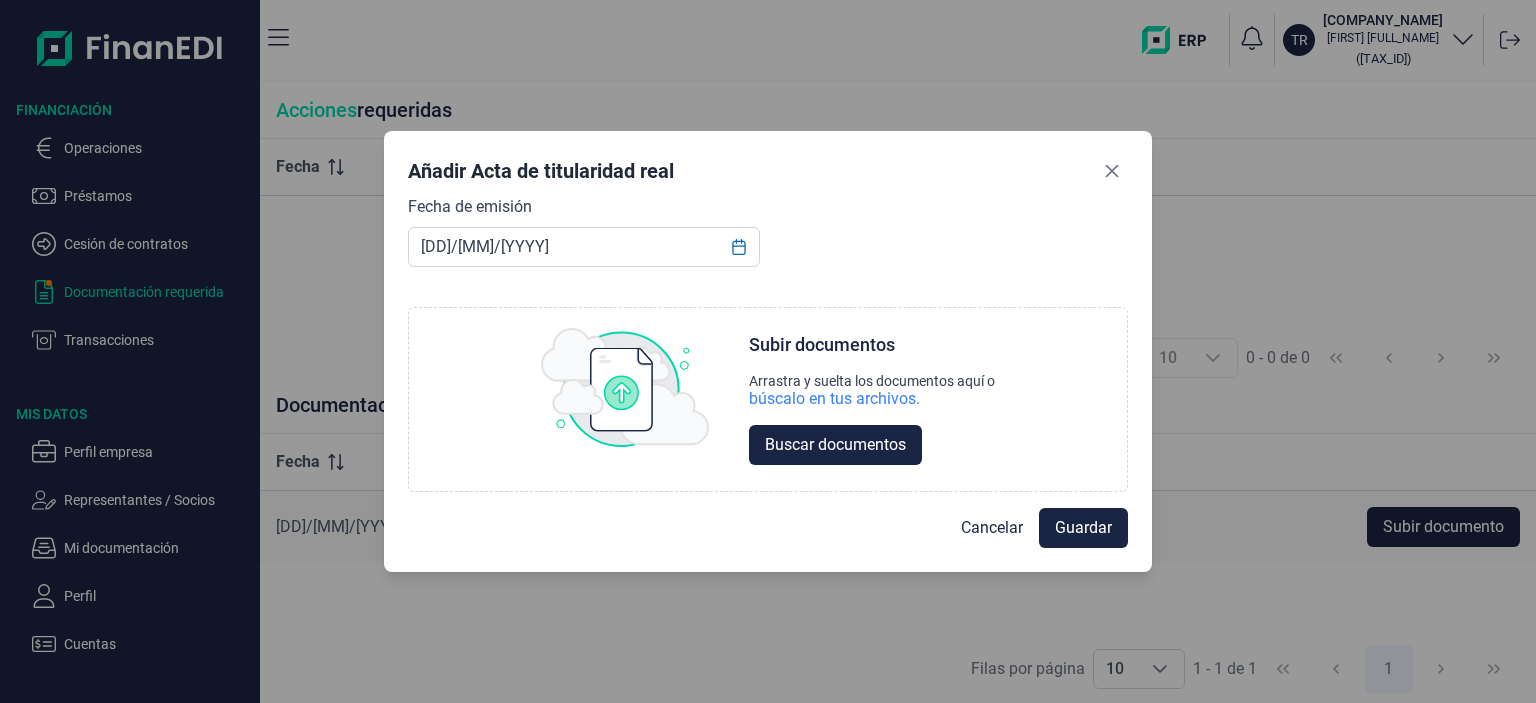 scroll, scrollTop: 0, scrollLeft: 0, axis: both 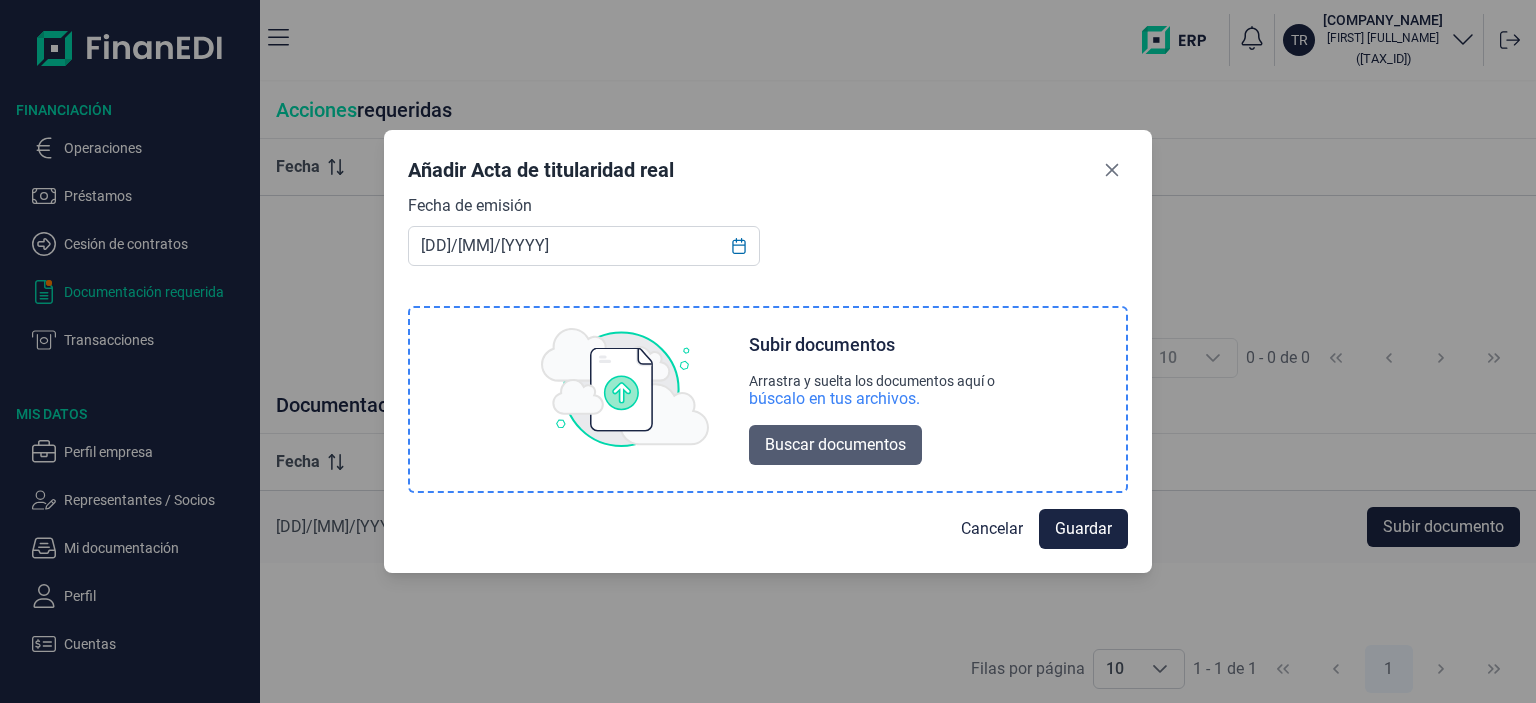 click on "Buscar documentos" at bounding box center [835, 445] 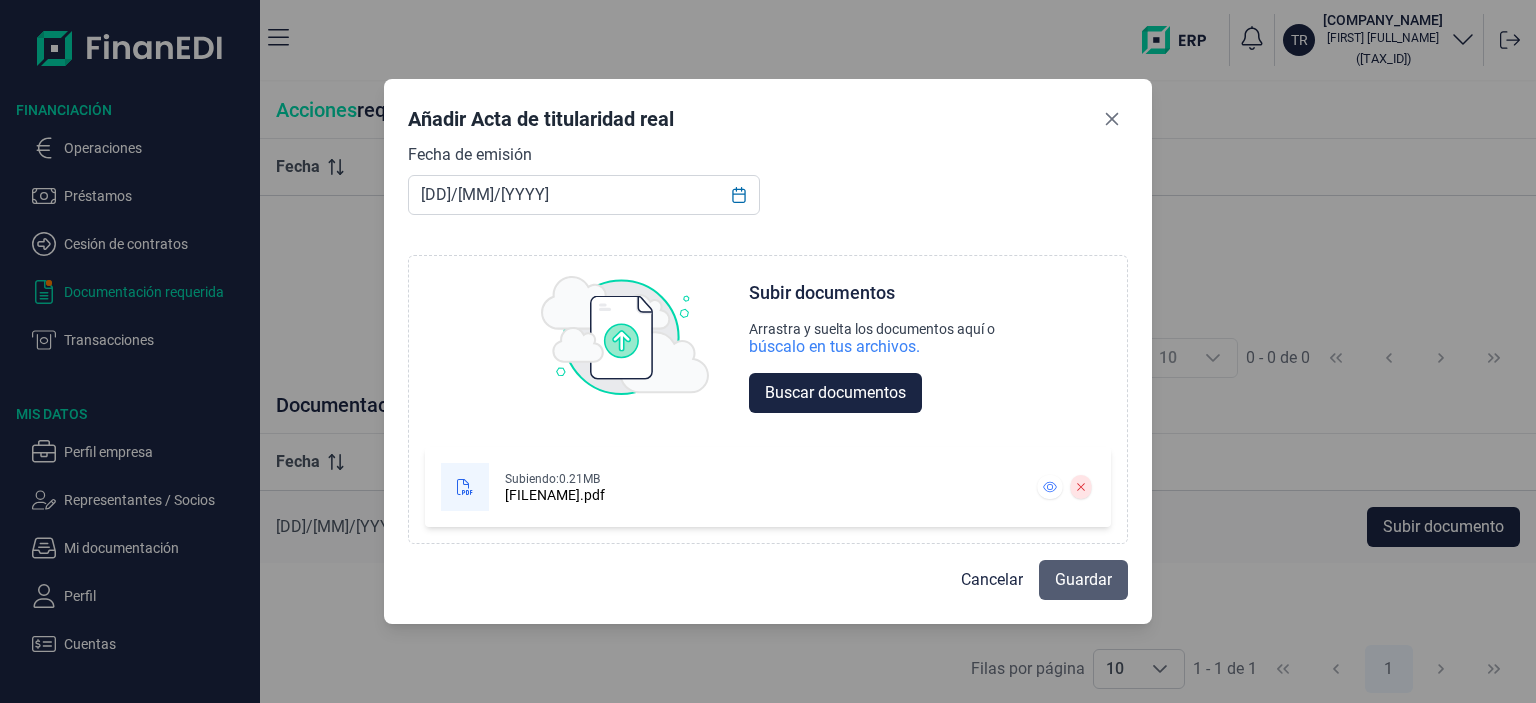 click on "Guardar" at bounding box center (1083, 580) 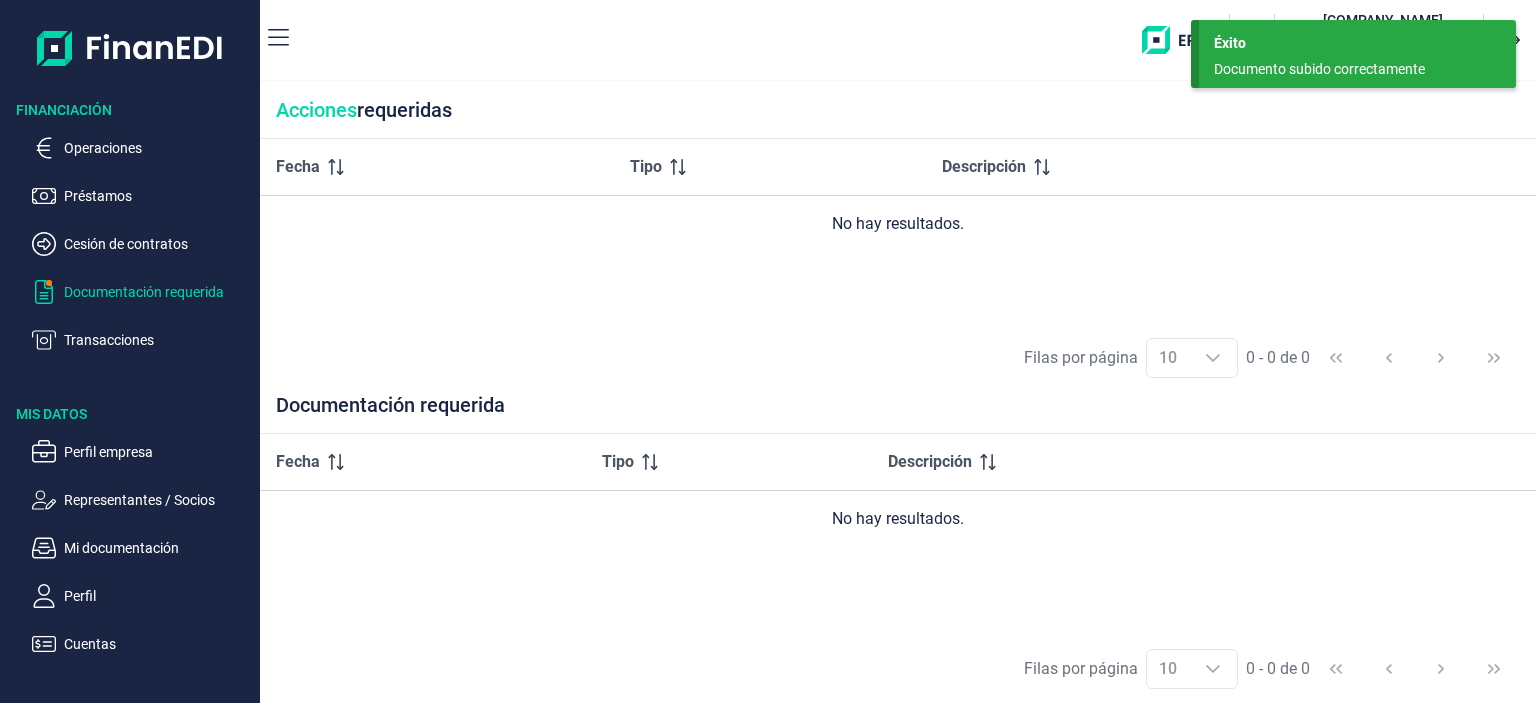 click on "Documentación requerida" at bounding box center [158, 292] 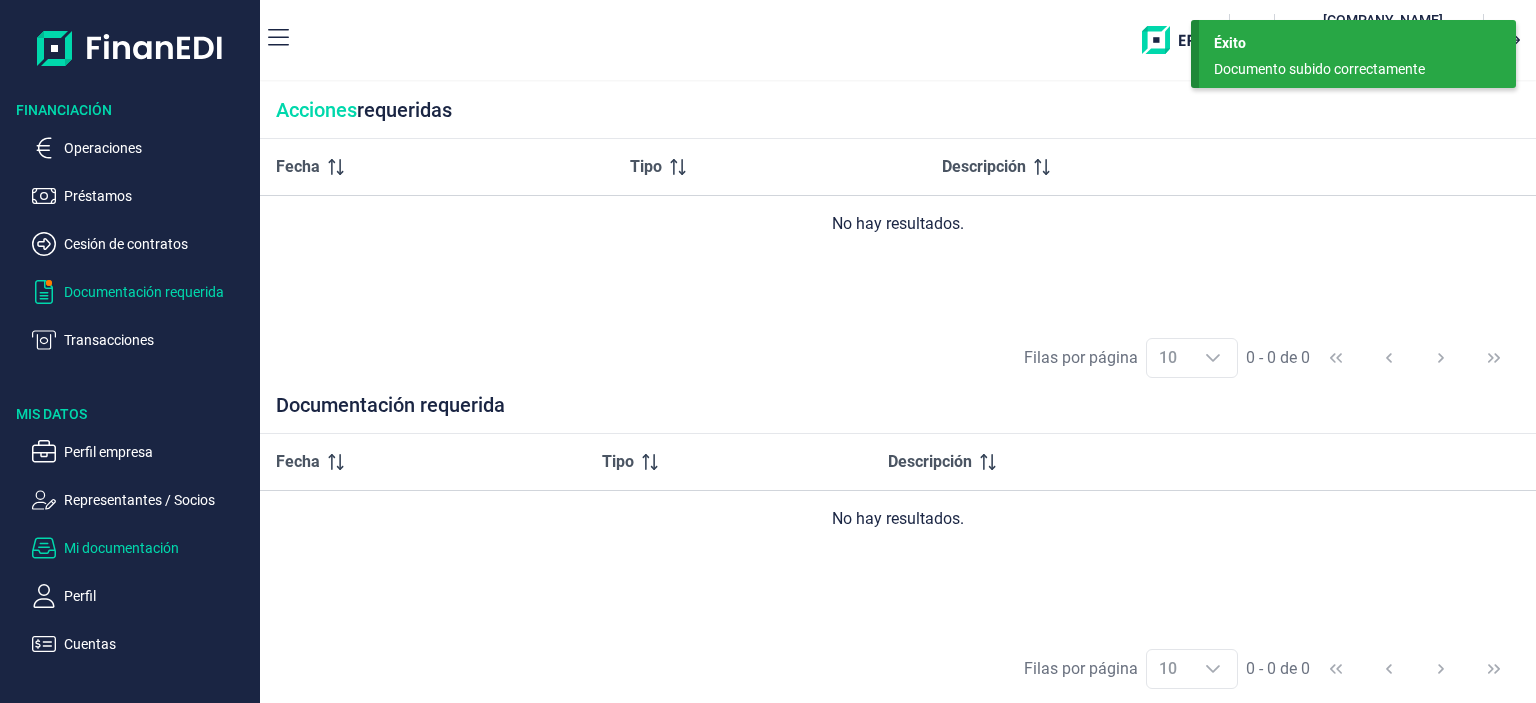 click on "Mi documentación" at bounding box center (158, 548) 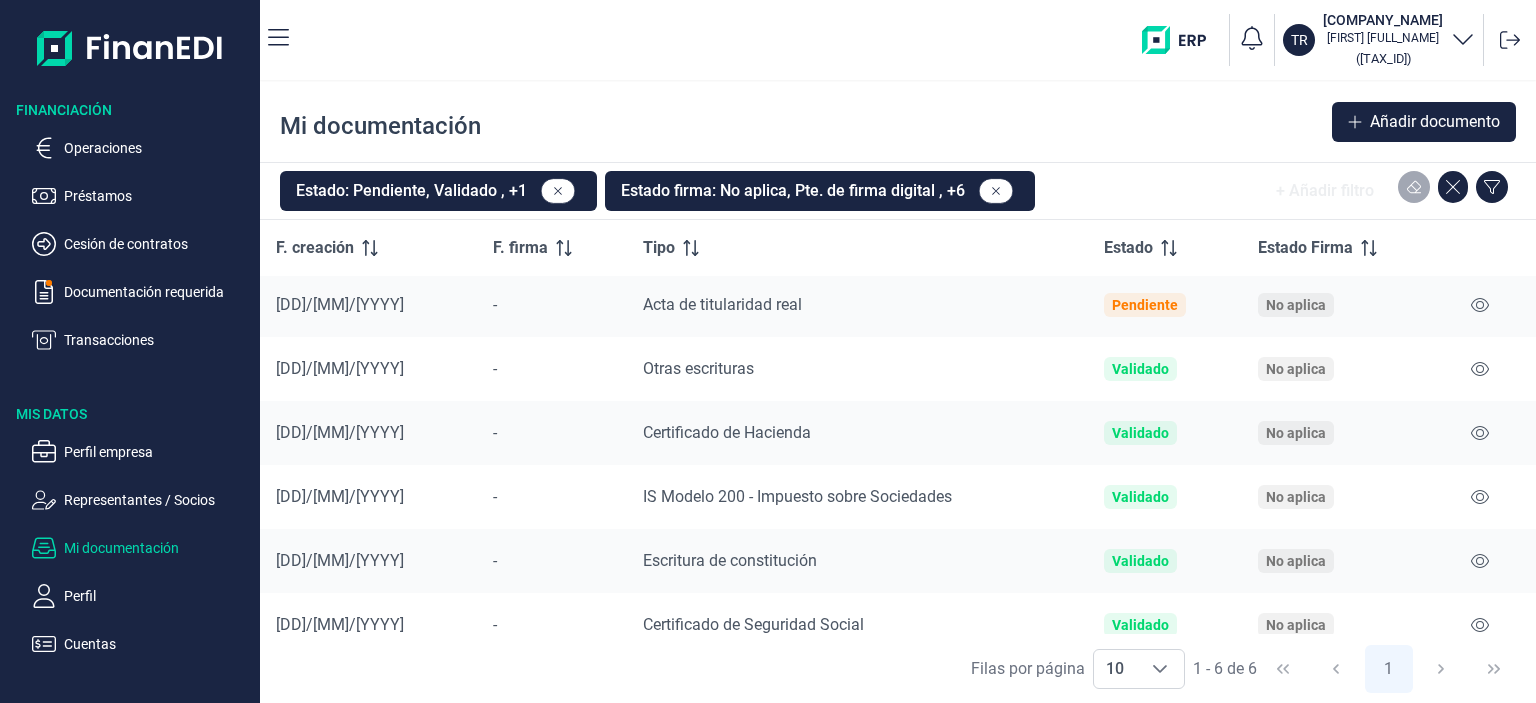 scroll, scrollTop: 0, scrollLeft: 0, axis: both 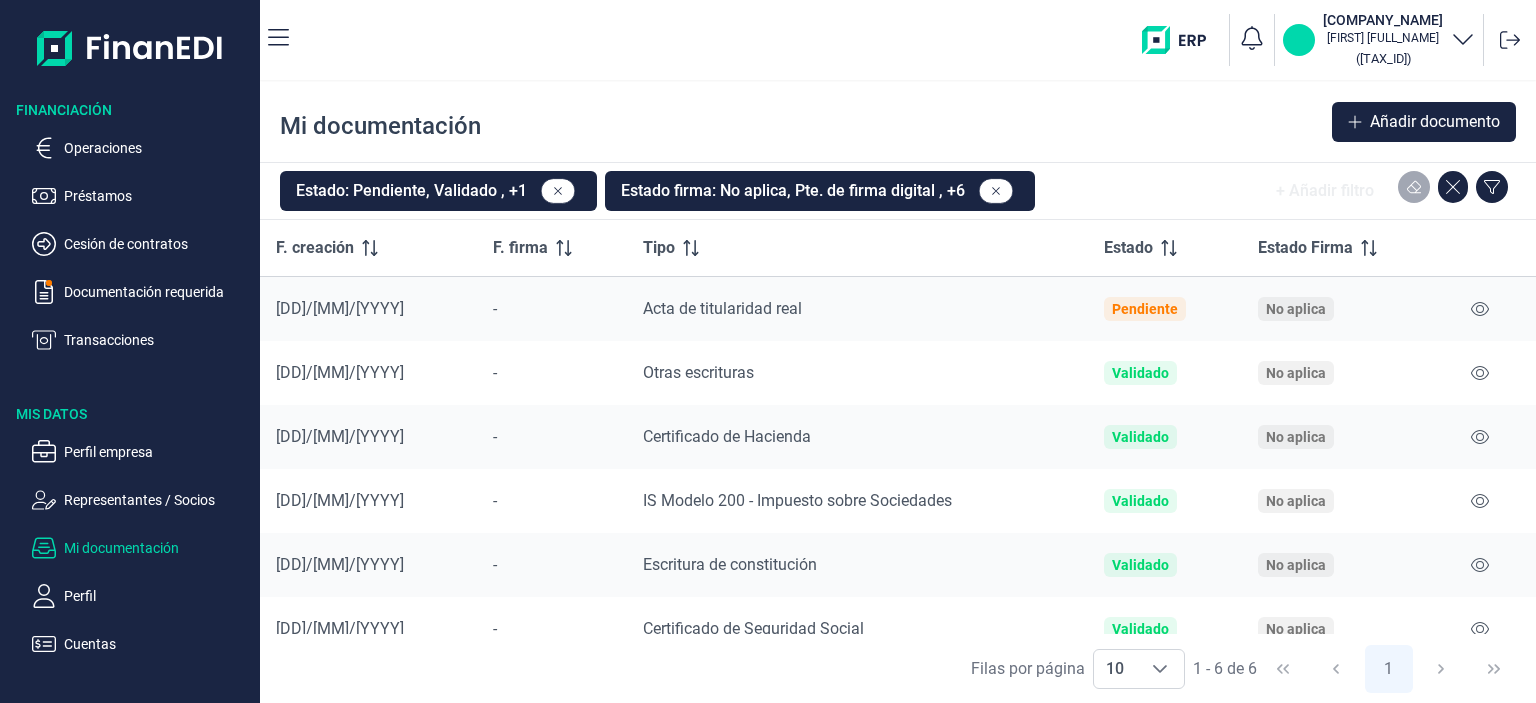 click on "TR" at bounding box center (1299, 40) 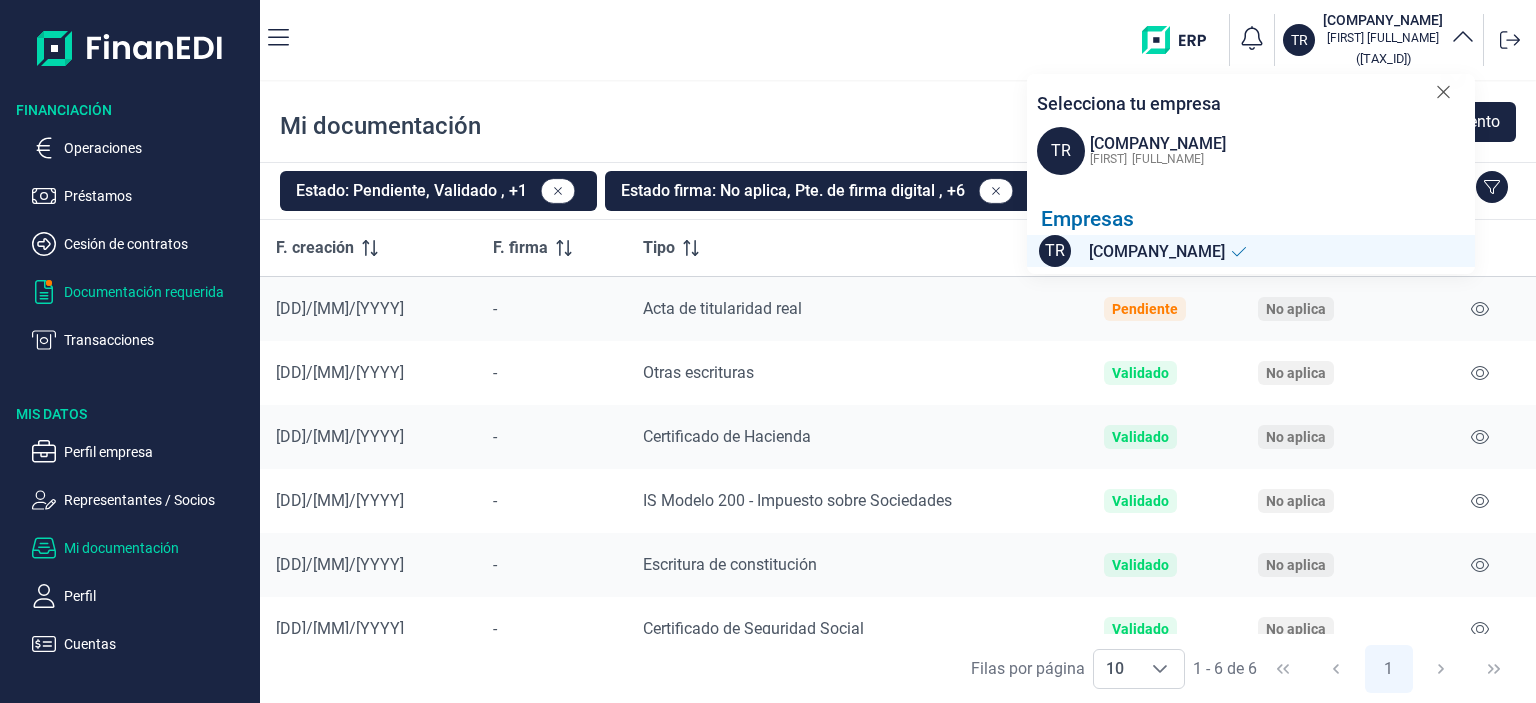 click on "Documentación requerida" at bounding box center (158, 292) 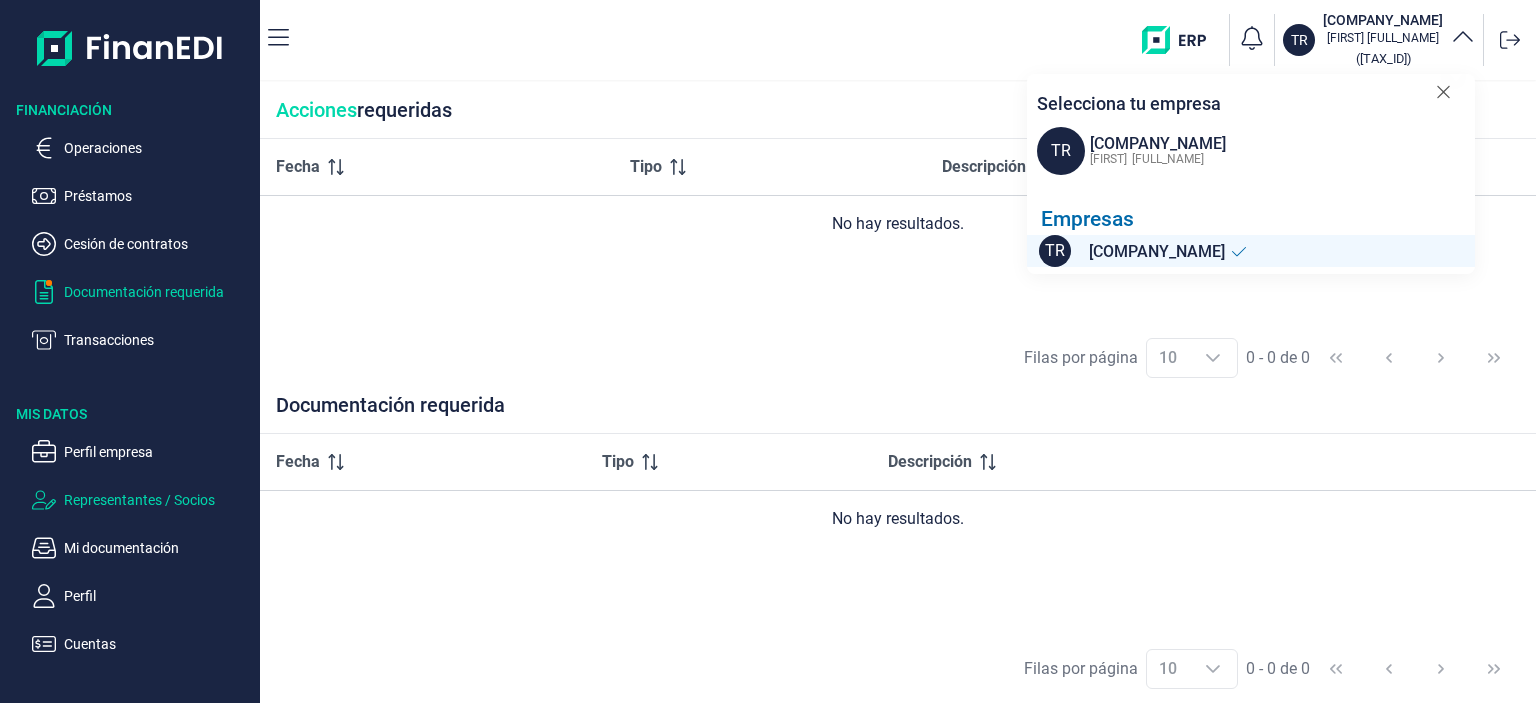 click on "Representantes / Socios" at bounding box center [158, 500] 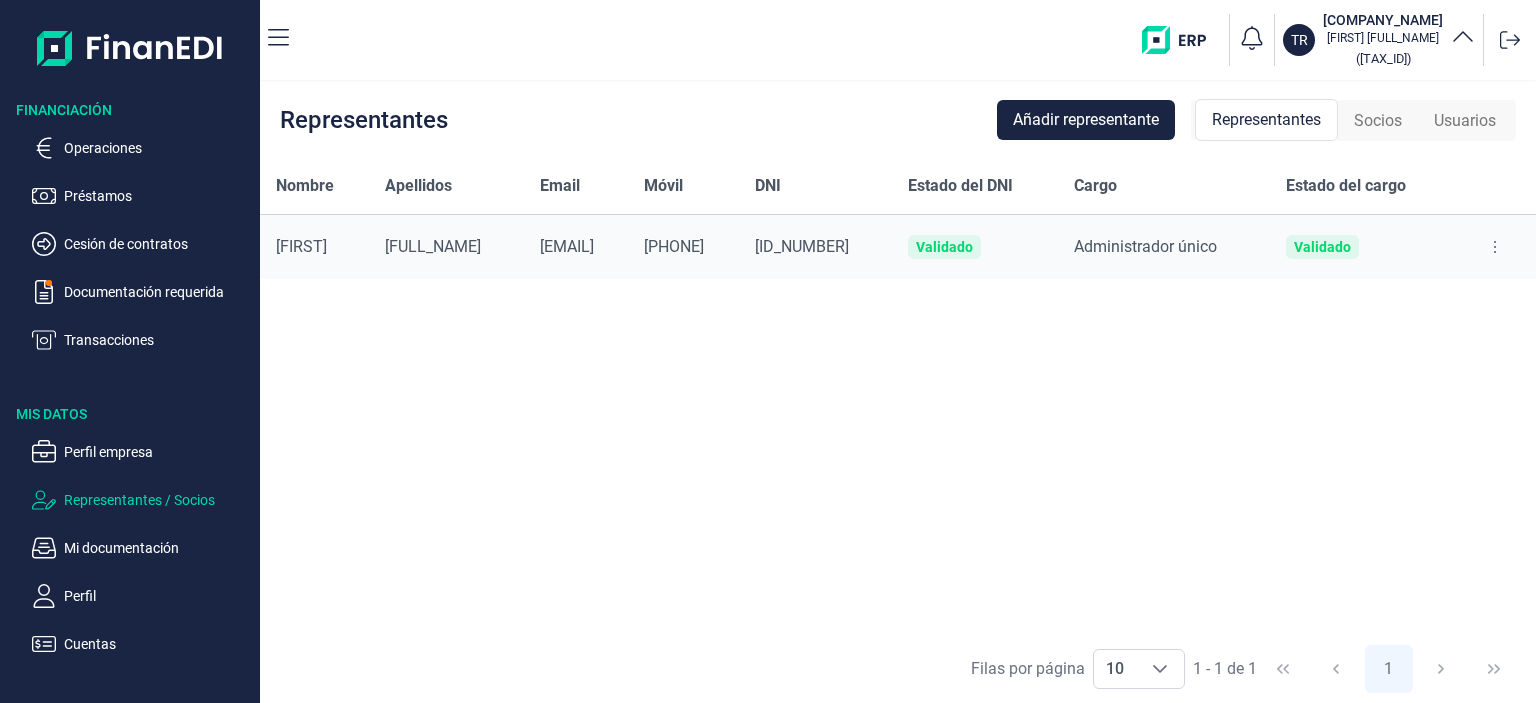 click on "Socios" at bounding box center (1378, 121) 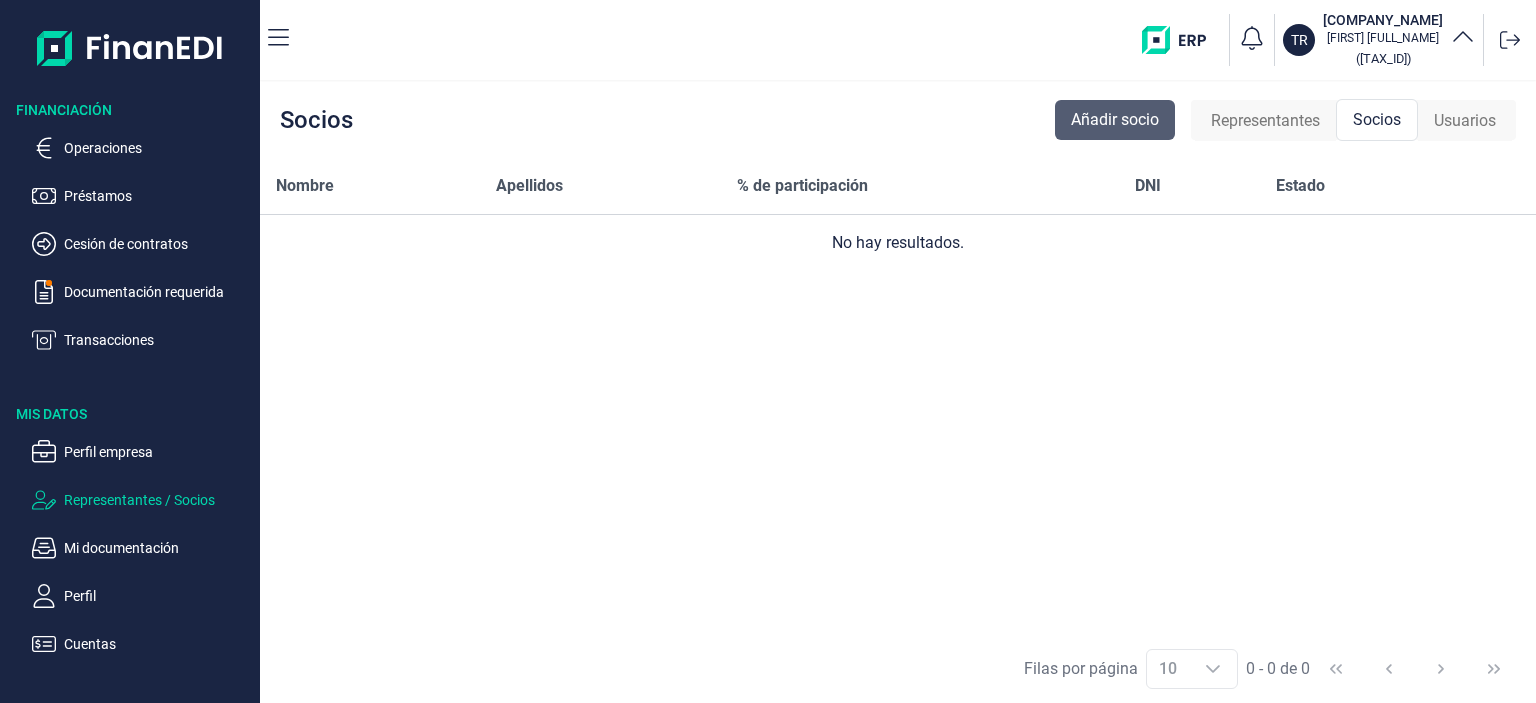 click on "Añadir socio" at bounding box center [1115, 120] 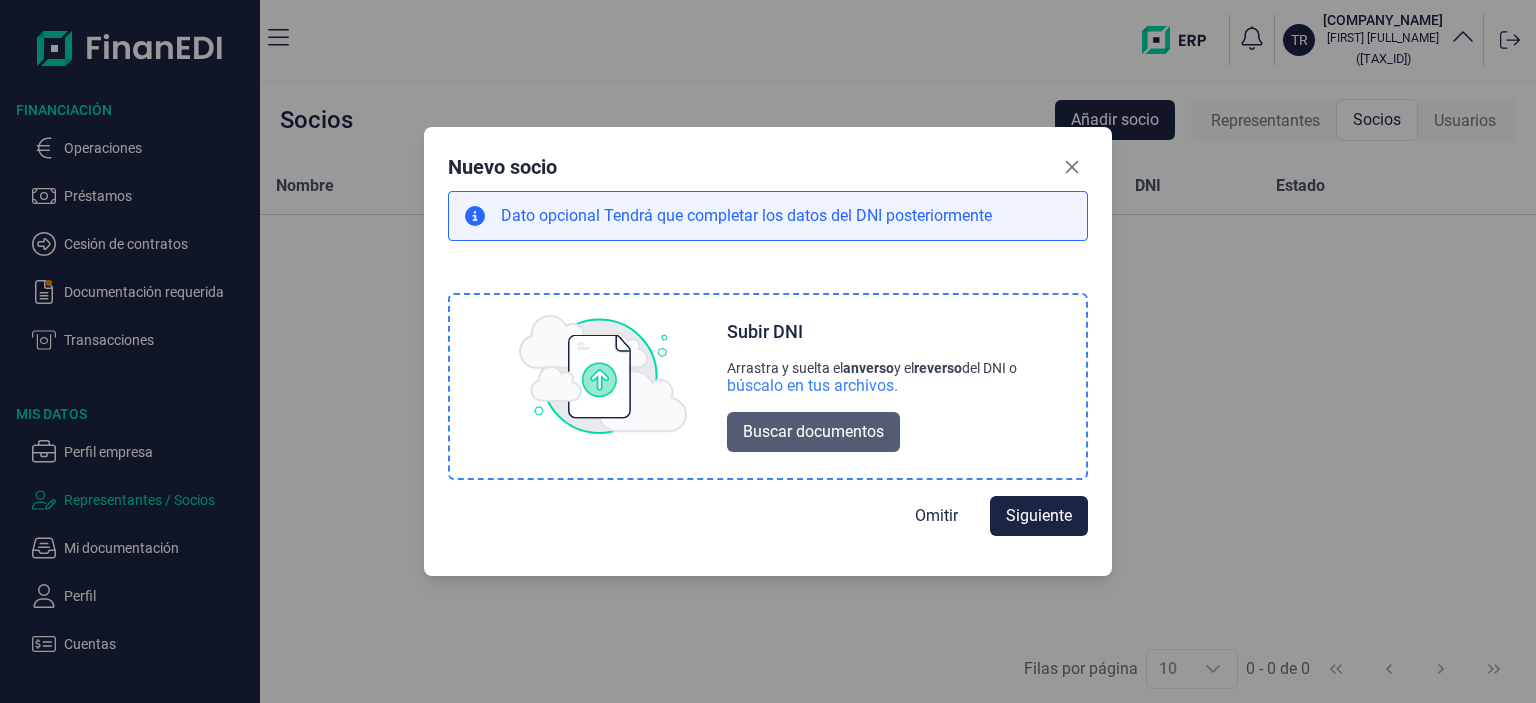 click on "Buscar documentos" at bounding box center [813, 432] 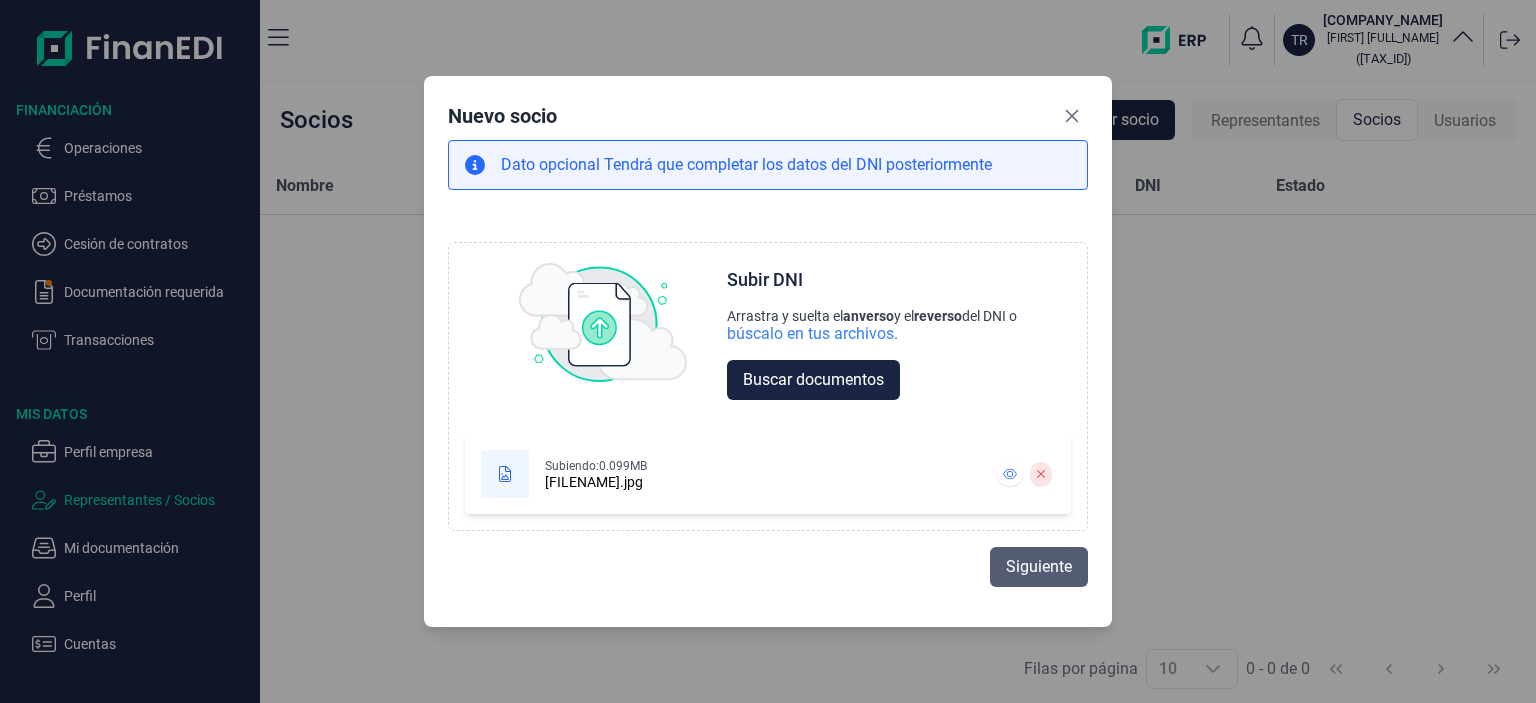 click on "Siguiente" at bounding box center (1039, 567) 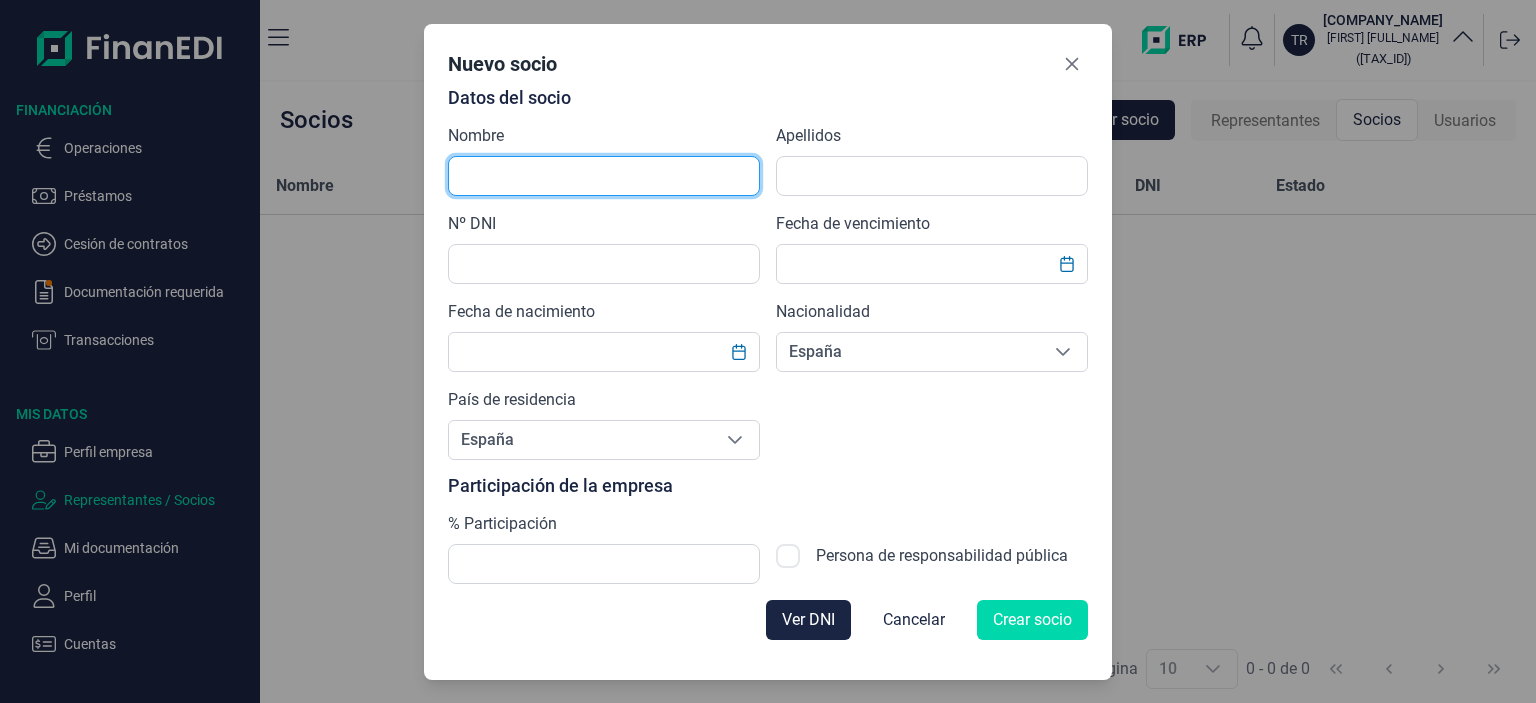 click at bounding box center (604, 176) 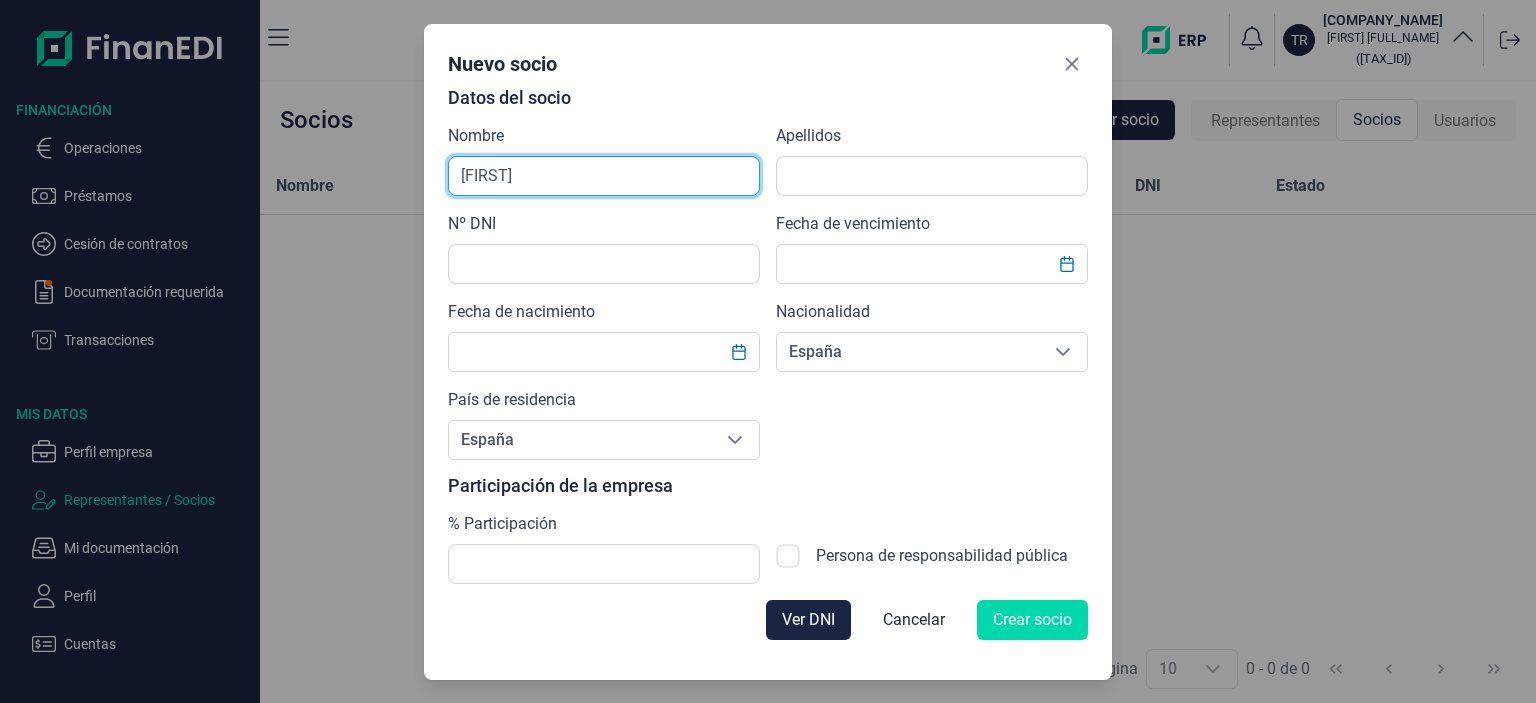 type on "x" 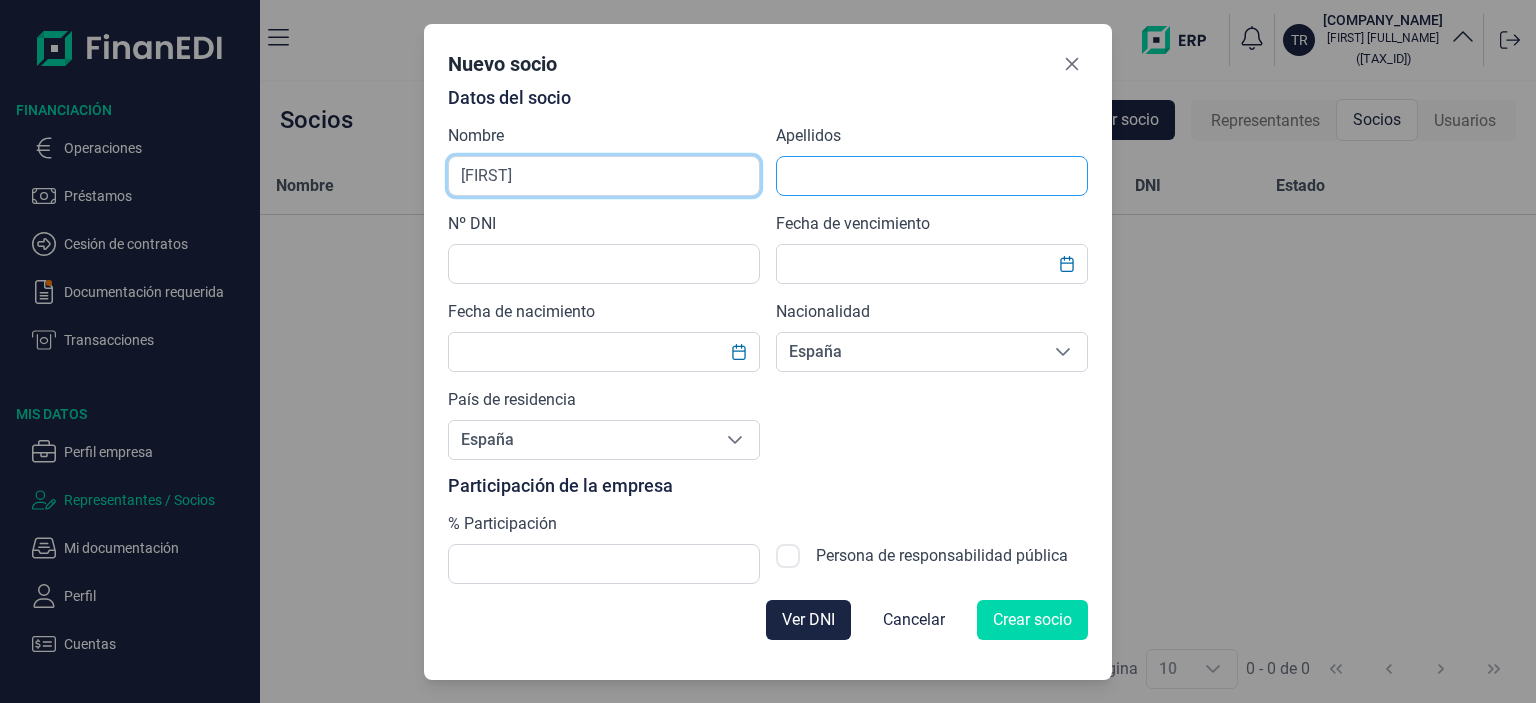 type on "[FIRST]" 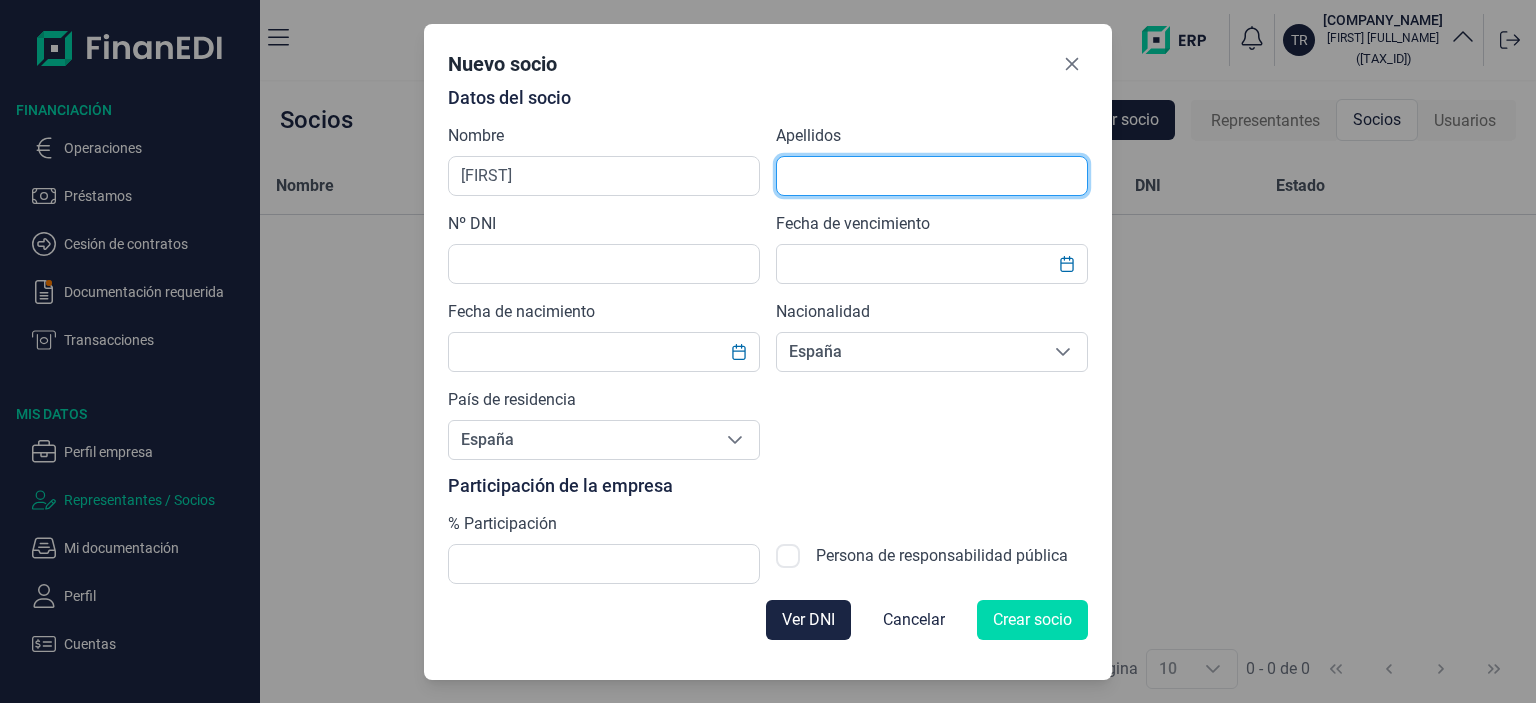 click at bounding box center (932, 176) 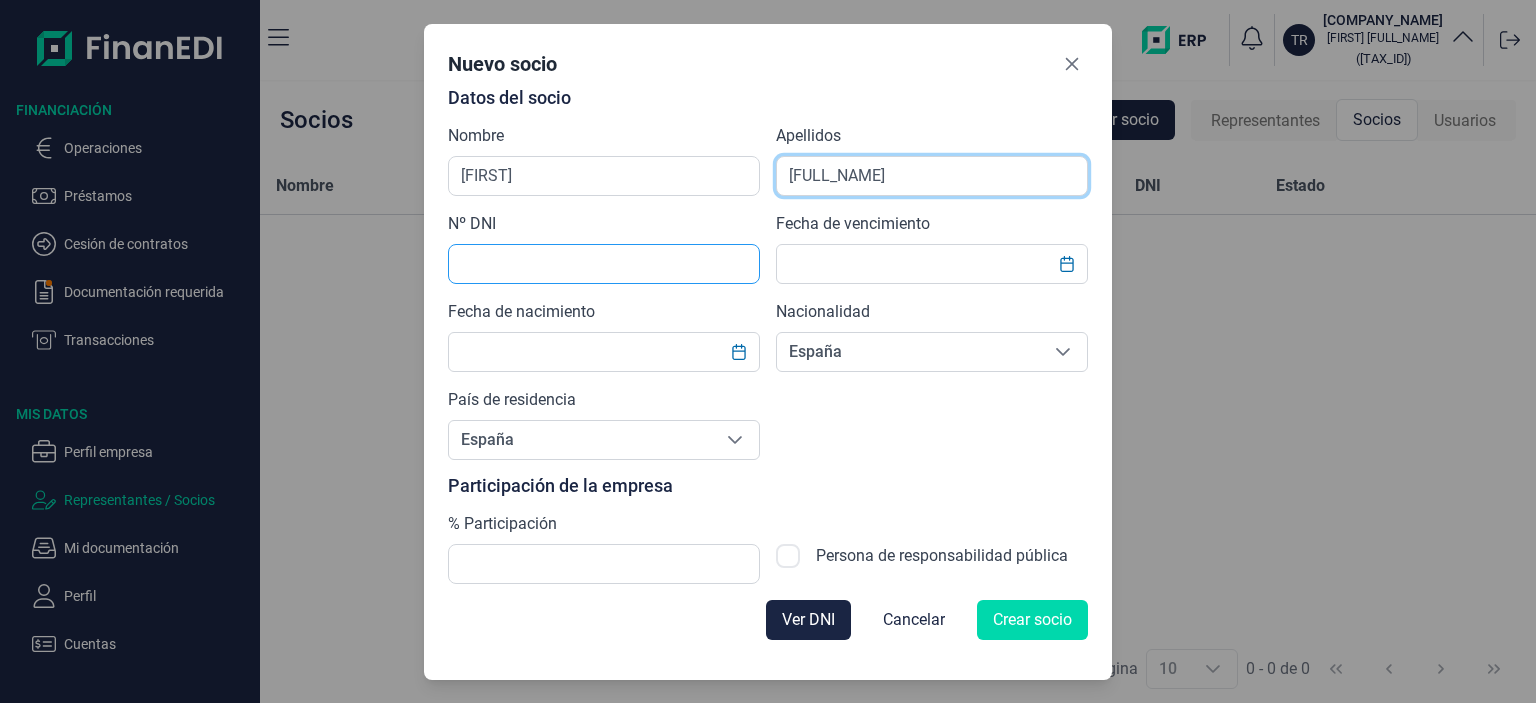 type on "[FULL_NAME]" 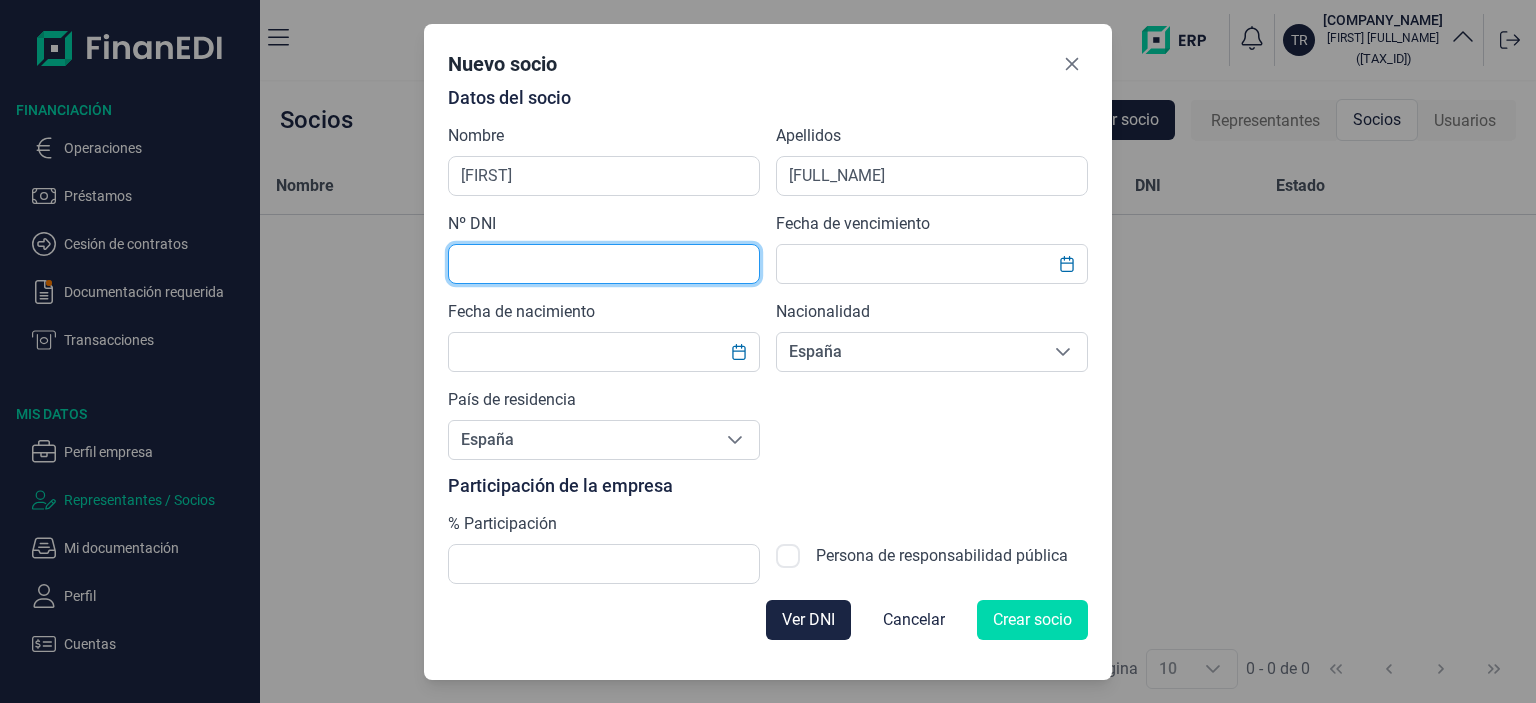 click at bounding box center [604, 264] 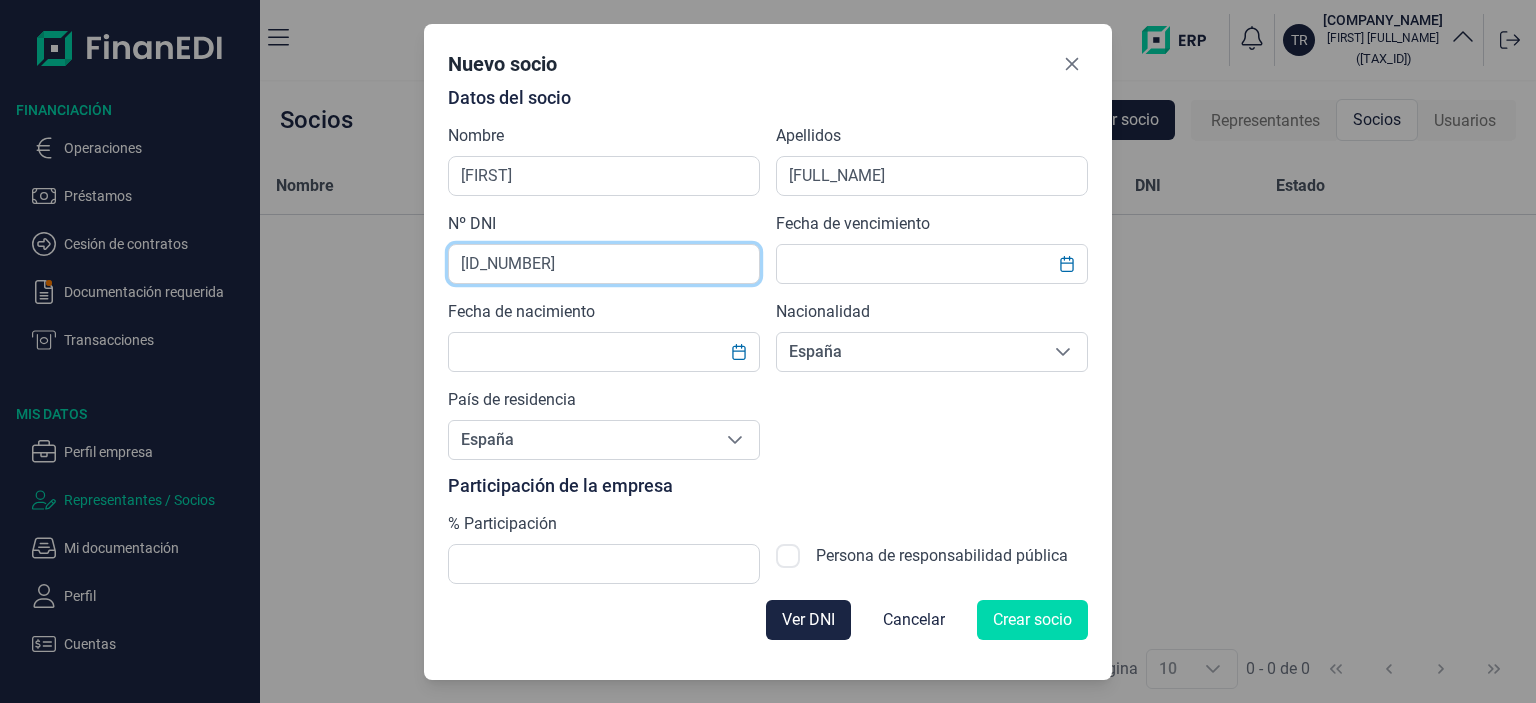 type on "[ID_NUMBER]" 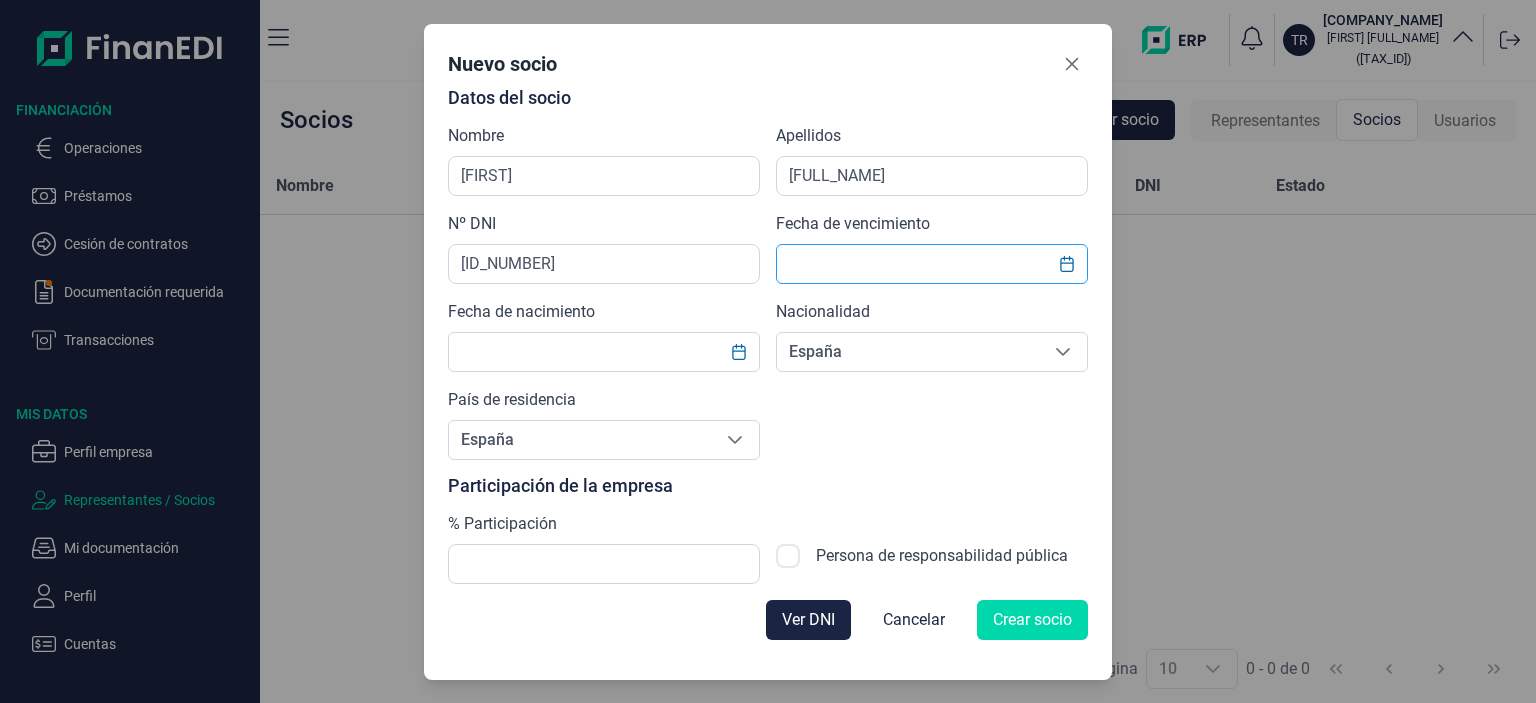 click at bounding box center (932, 264) 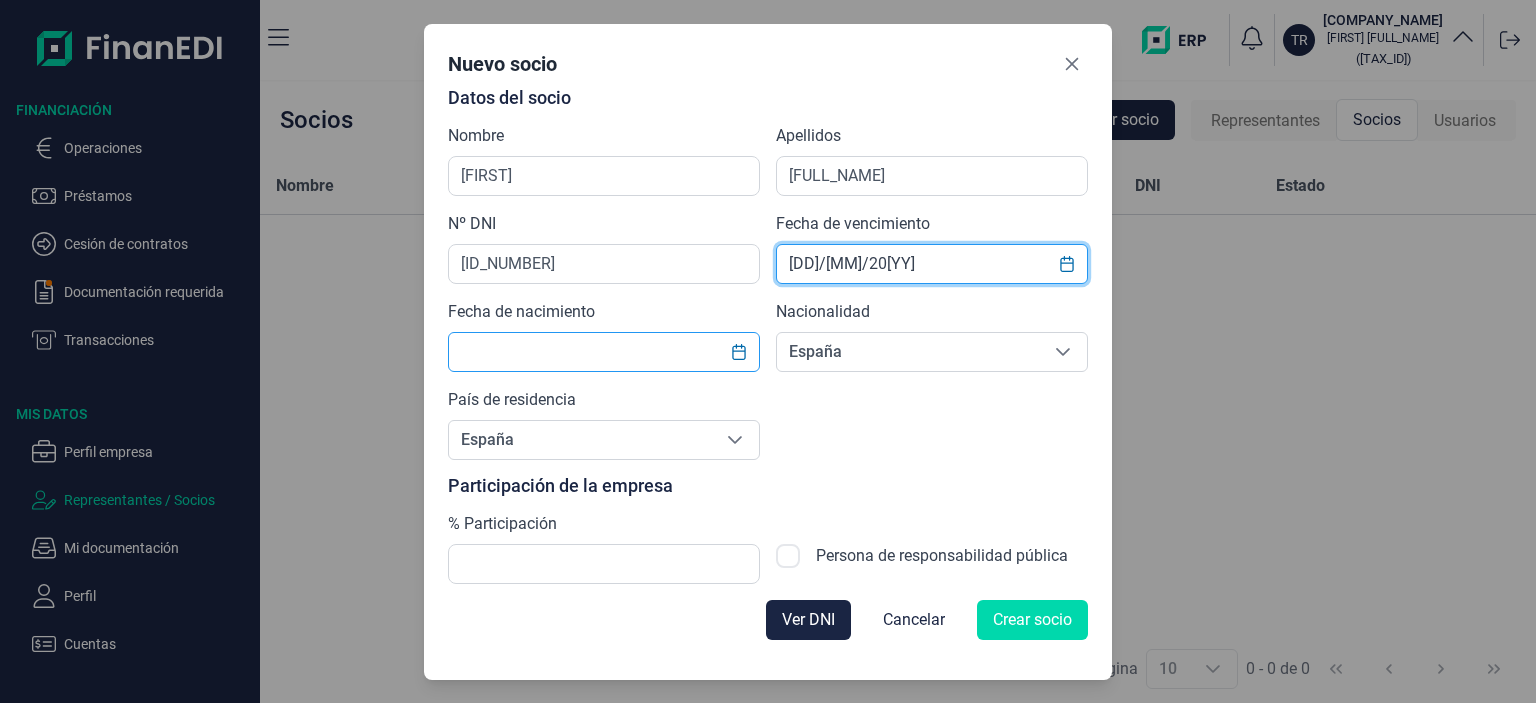 type on "[DD]/[MM]/20[YY]" 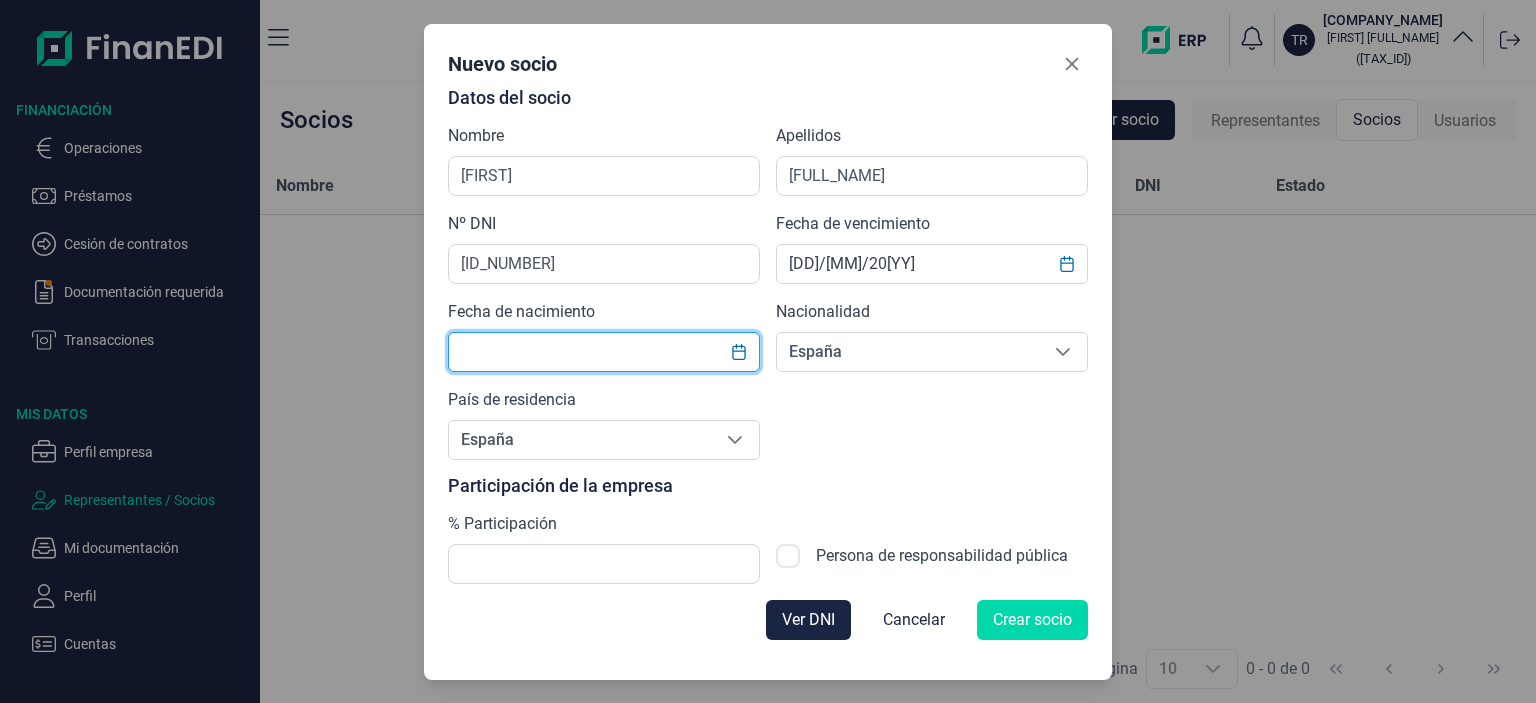 click at bounding box center [604, 352] 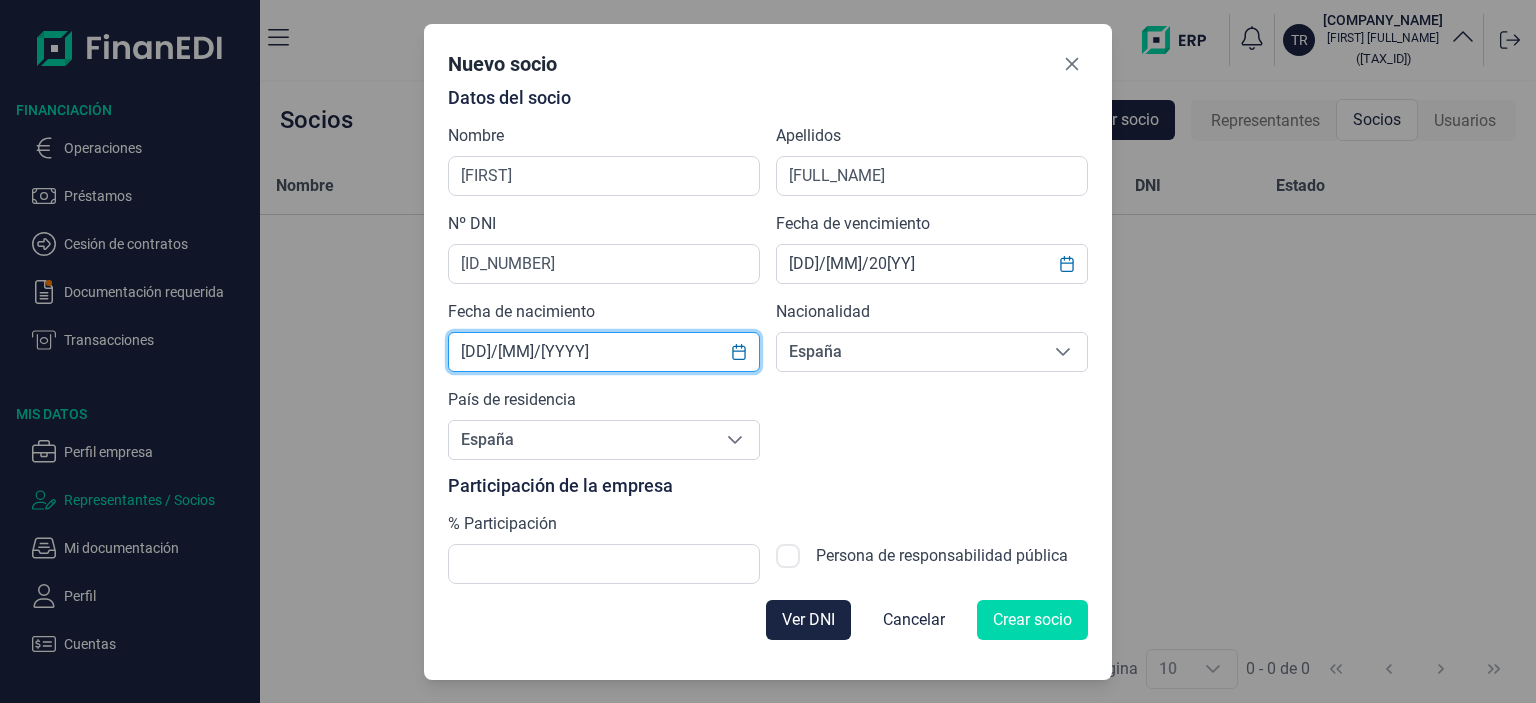 type on "[DD]/[MM]/[YYYY]" 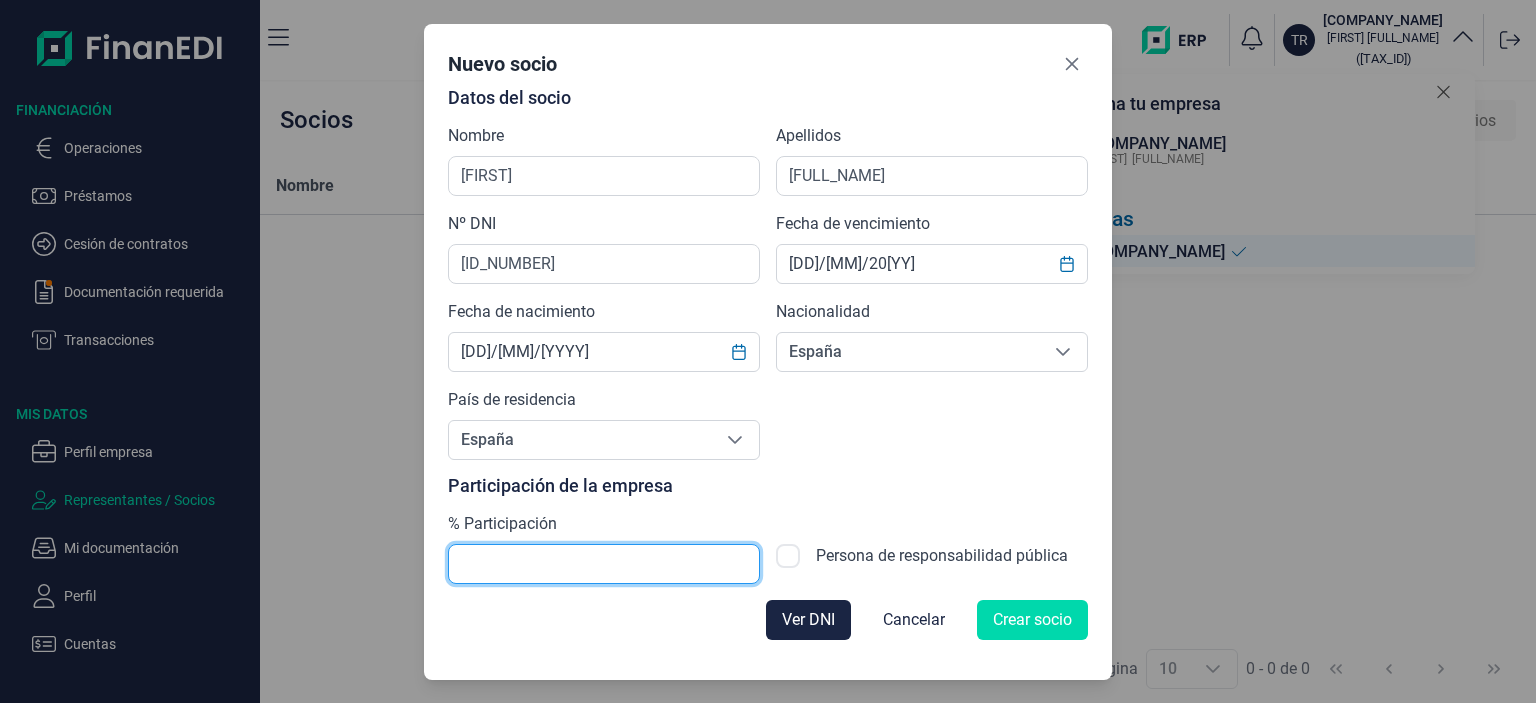 click at bounding box center (604, 564) 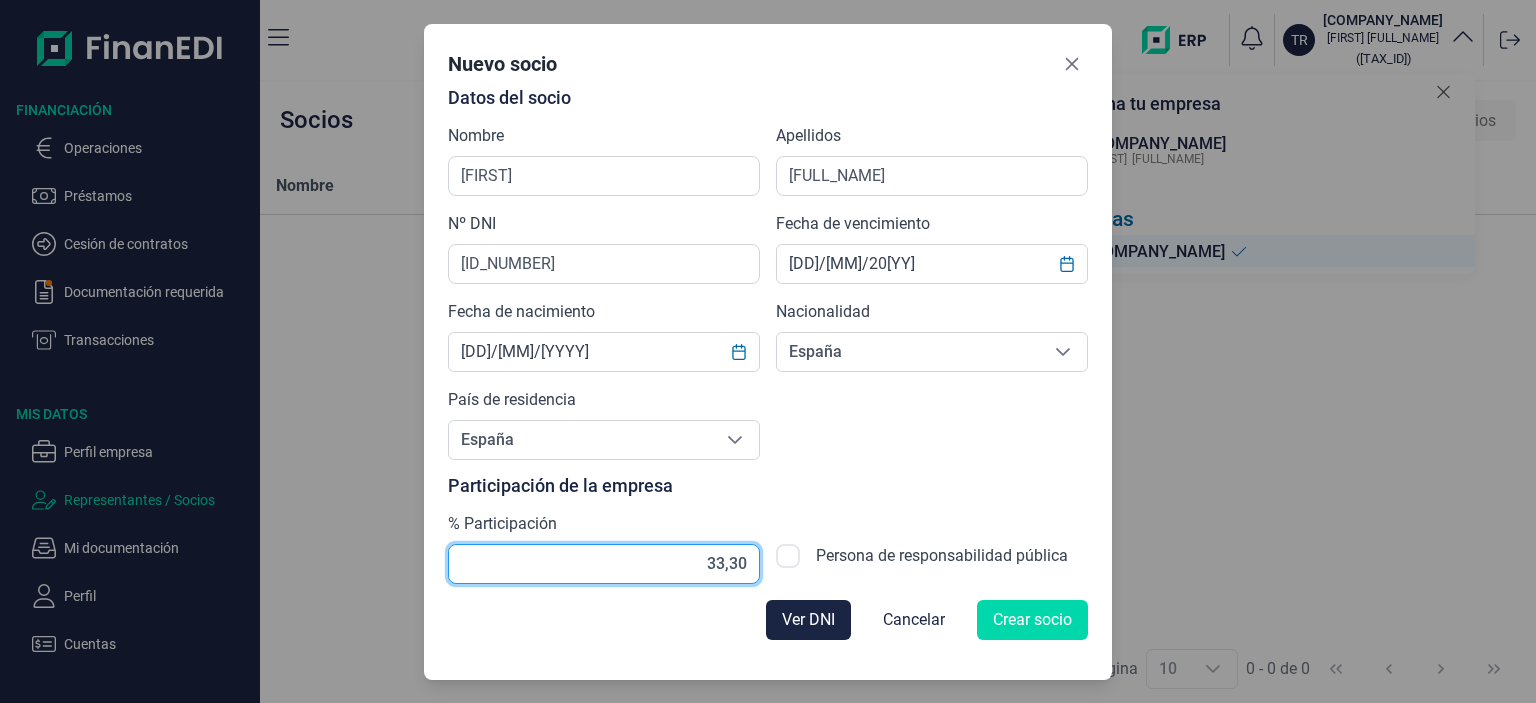 type on "33,33" 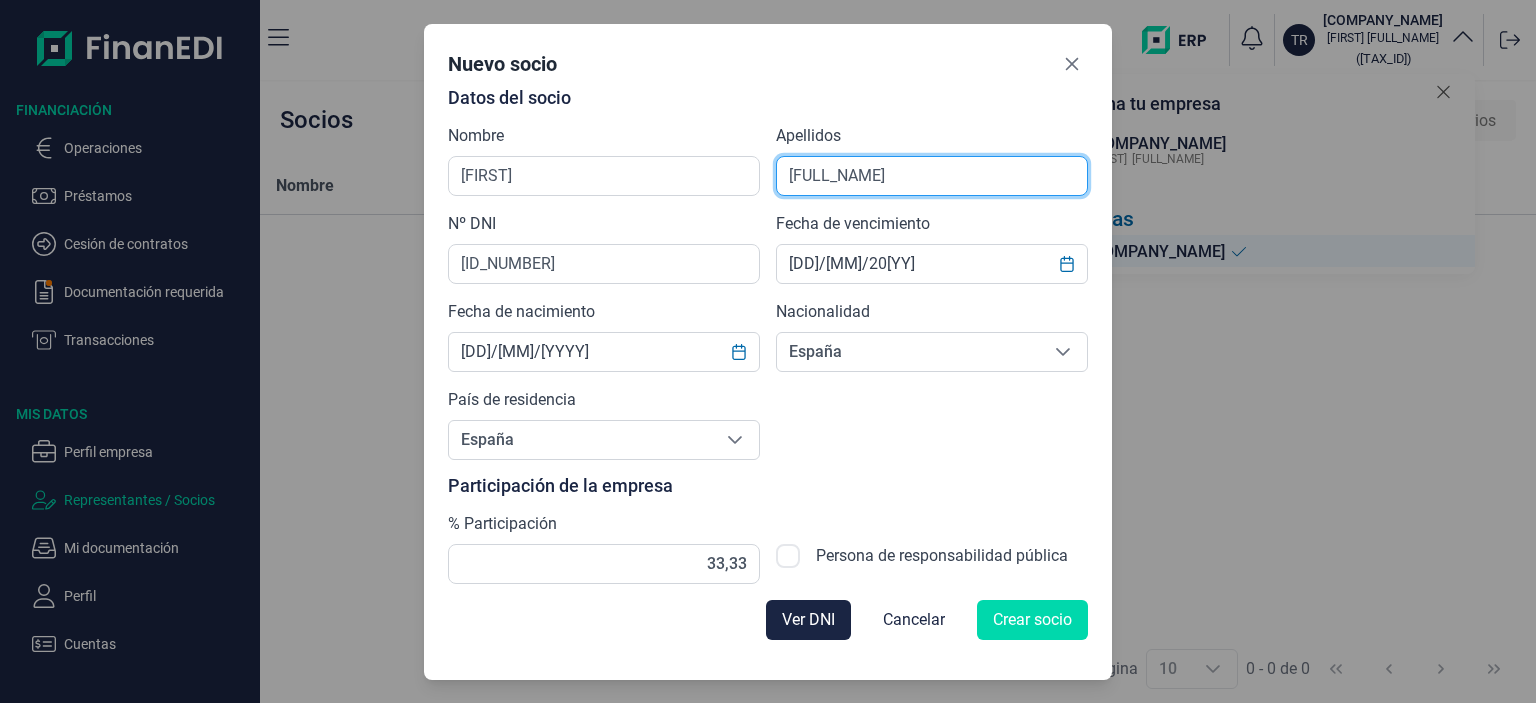click on "[FULL_NAME]" at bounding box center [932, 176] 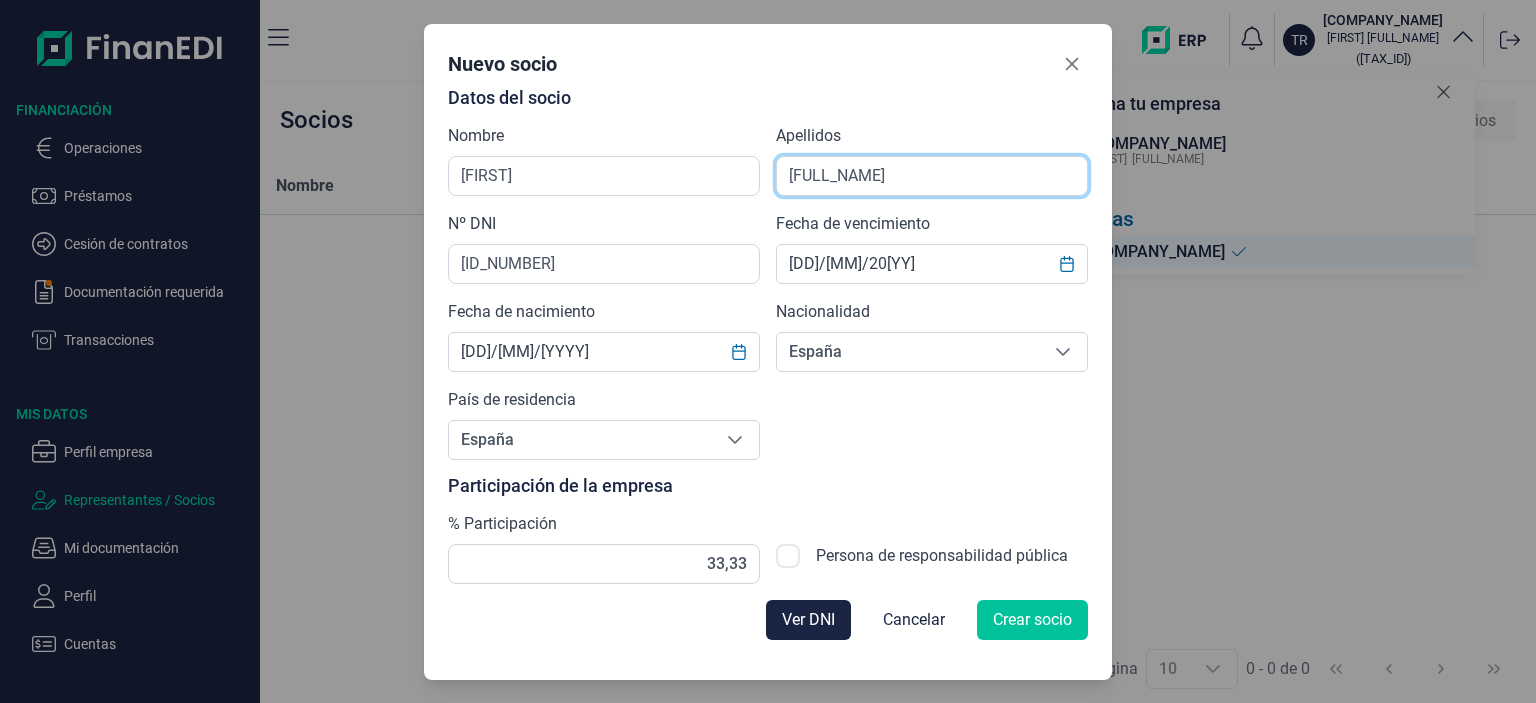 type on "[FULL_NAME]" 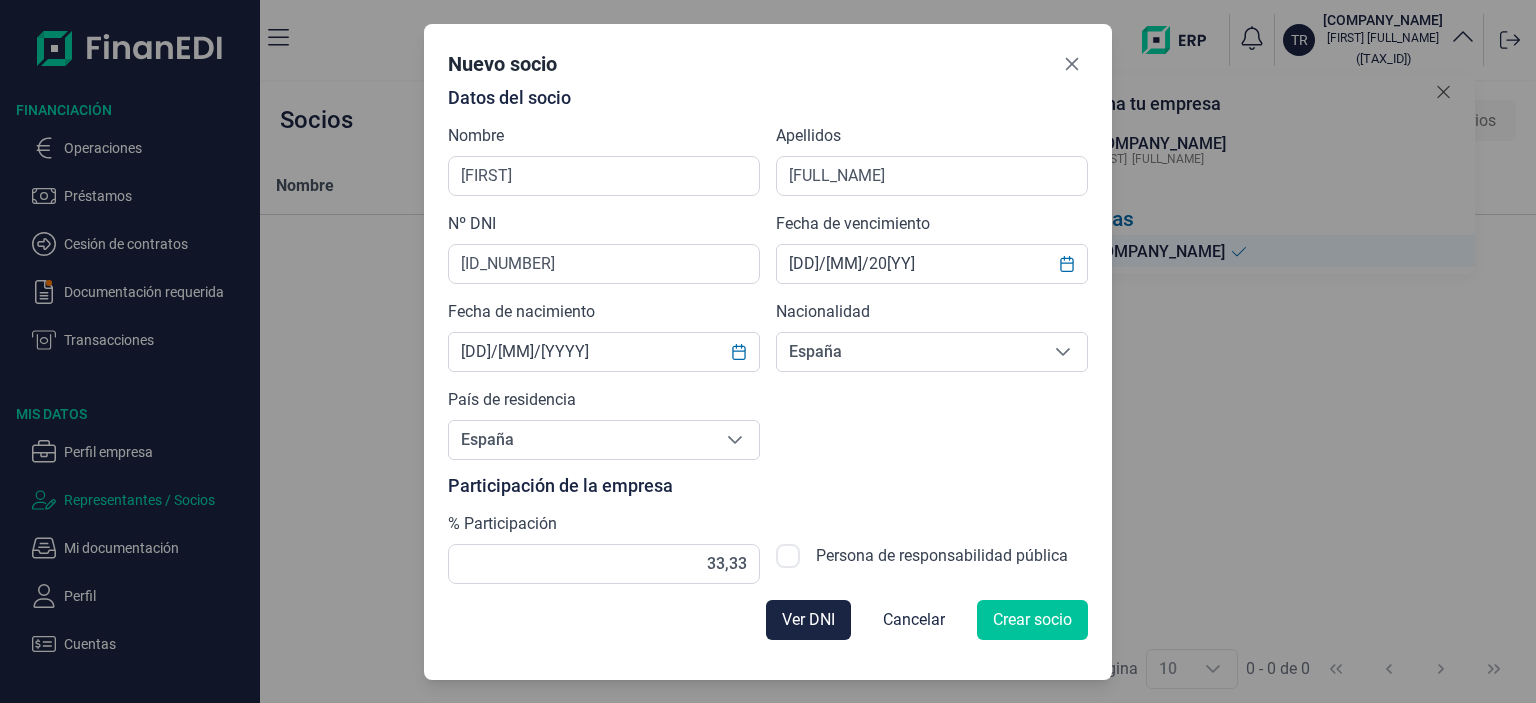click on "Crear socio" at bounding box center [1032, 620] 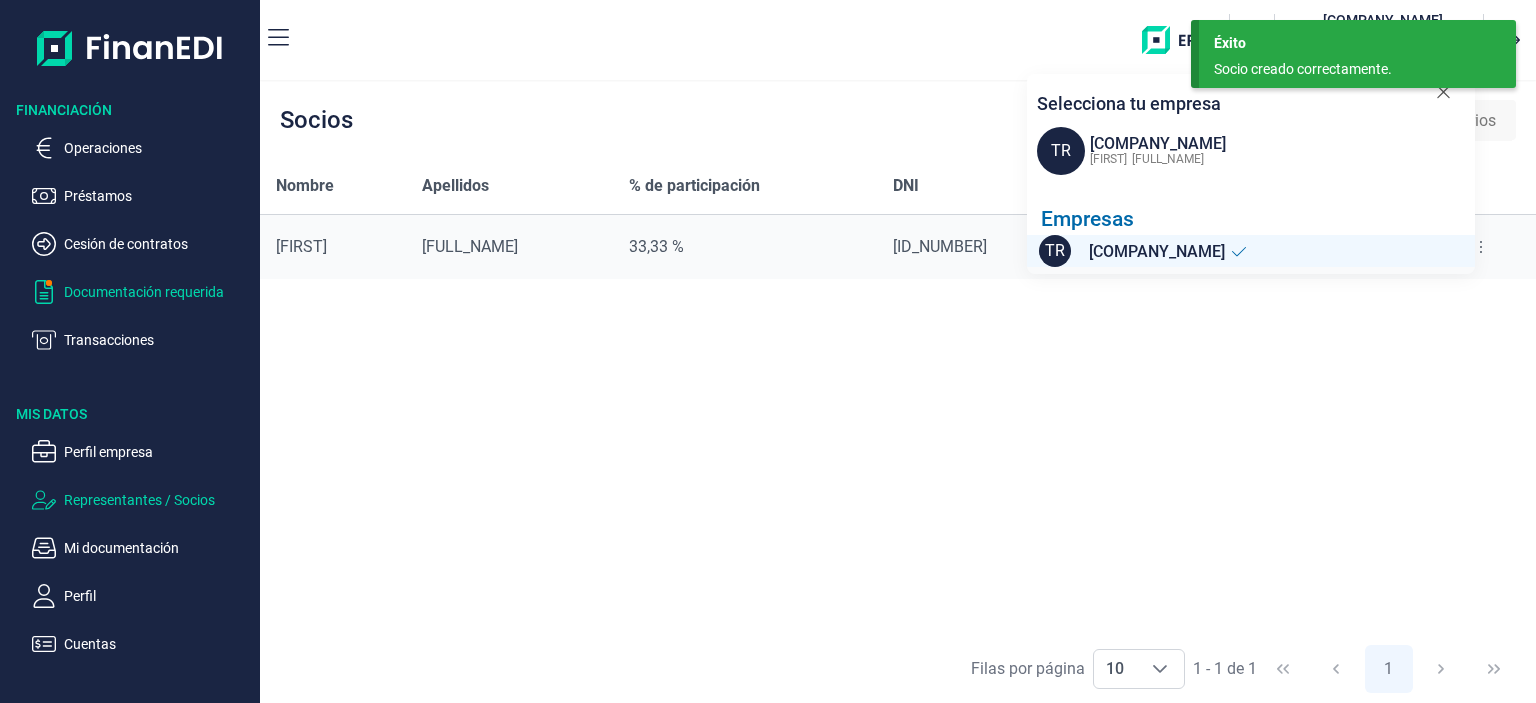 click on "Documentación requerida" at bounding box center [158, 292] 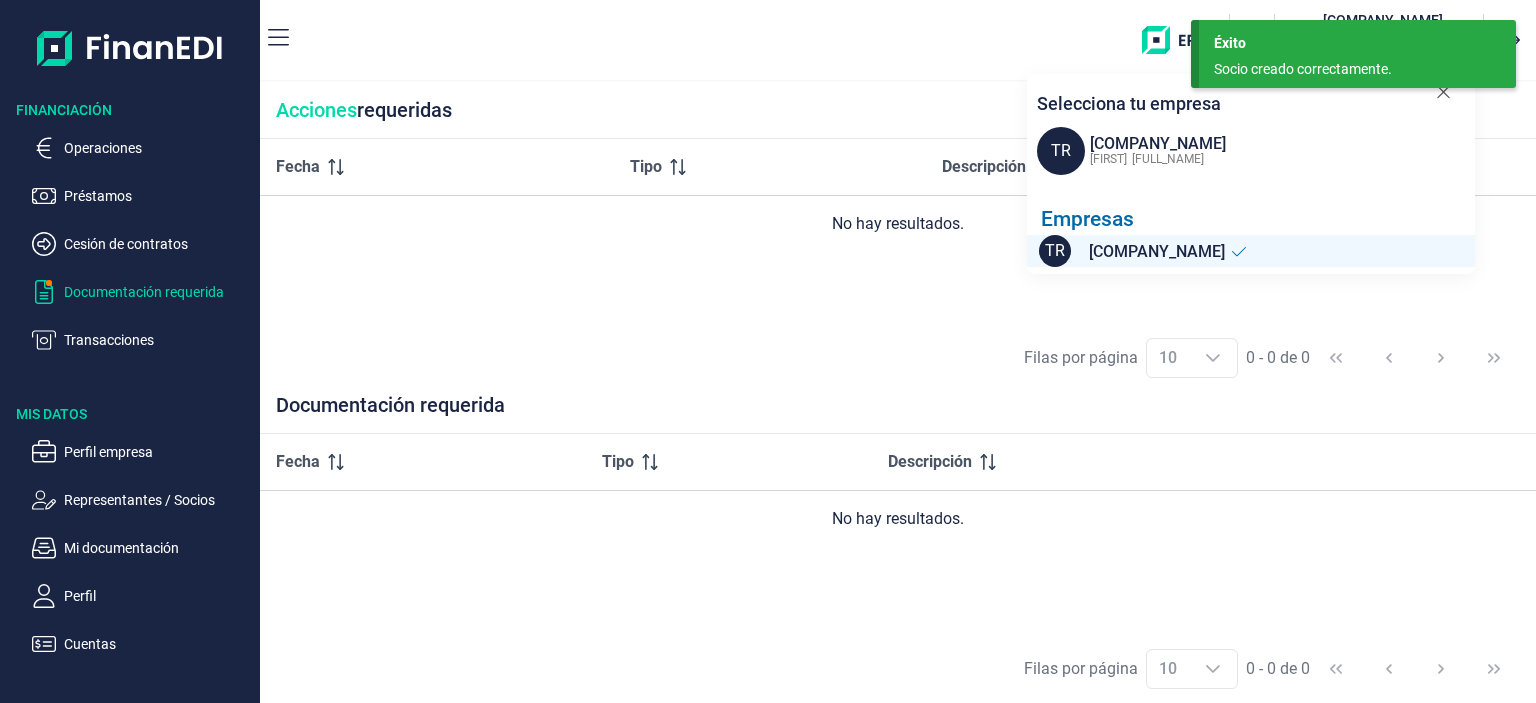 click on "Documentación requerida" at bounding box center (158, 292) 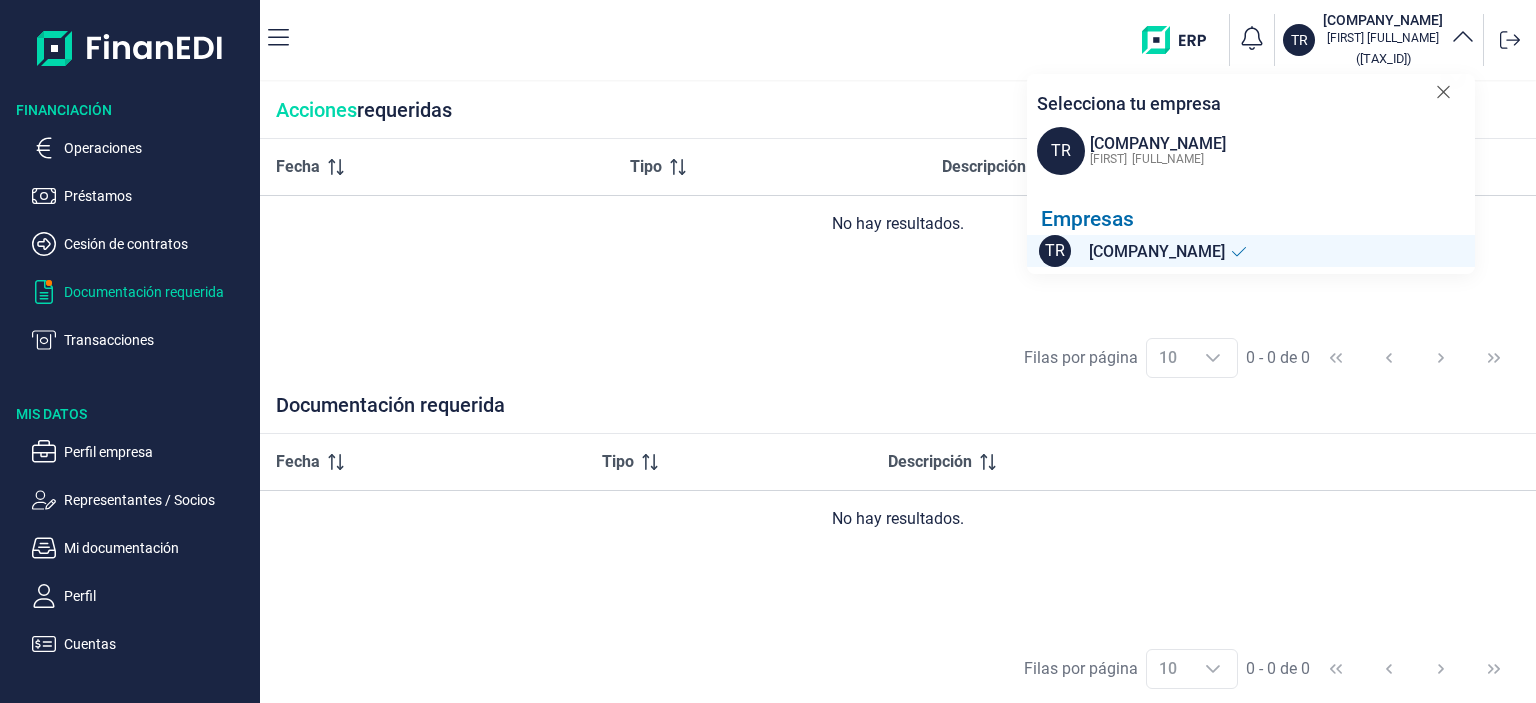 click on "Documentación requerida" at bounding box center [158, 292] 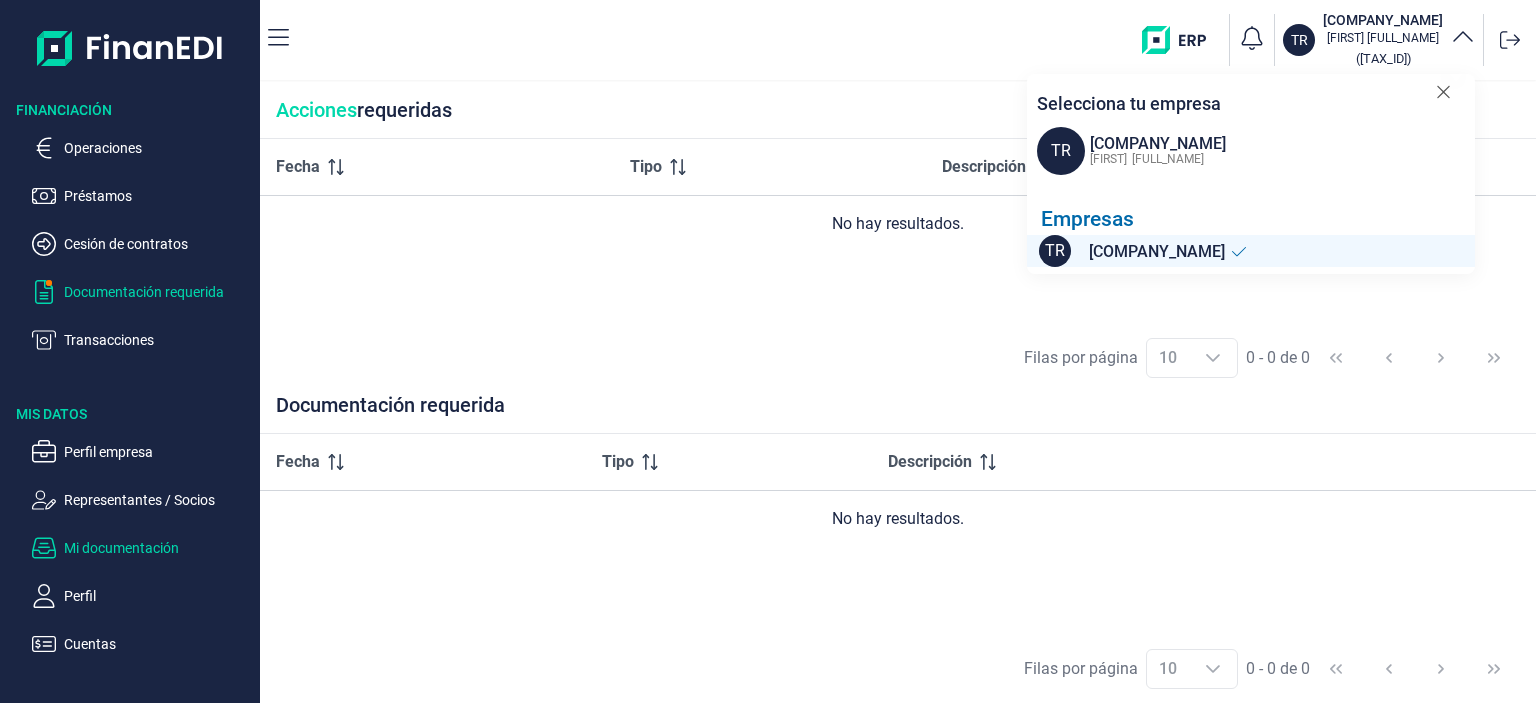 click on "Mi documentación" at bounding box center (158, 548) 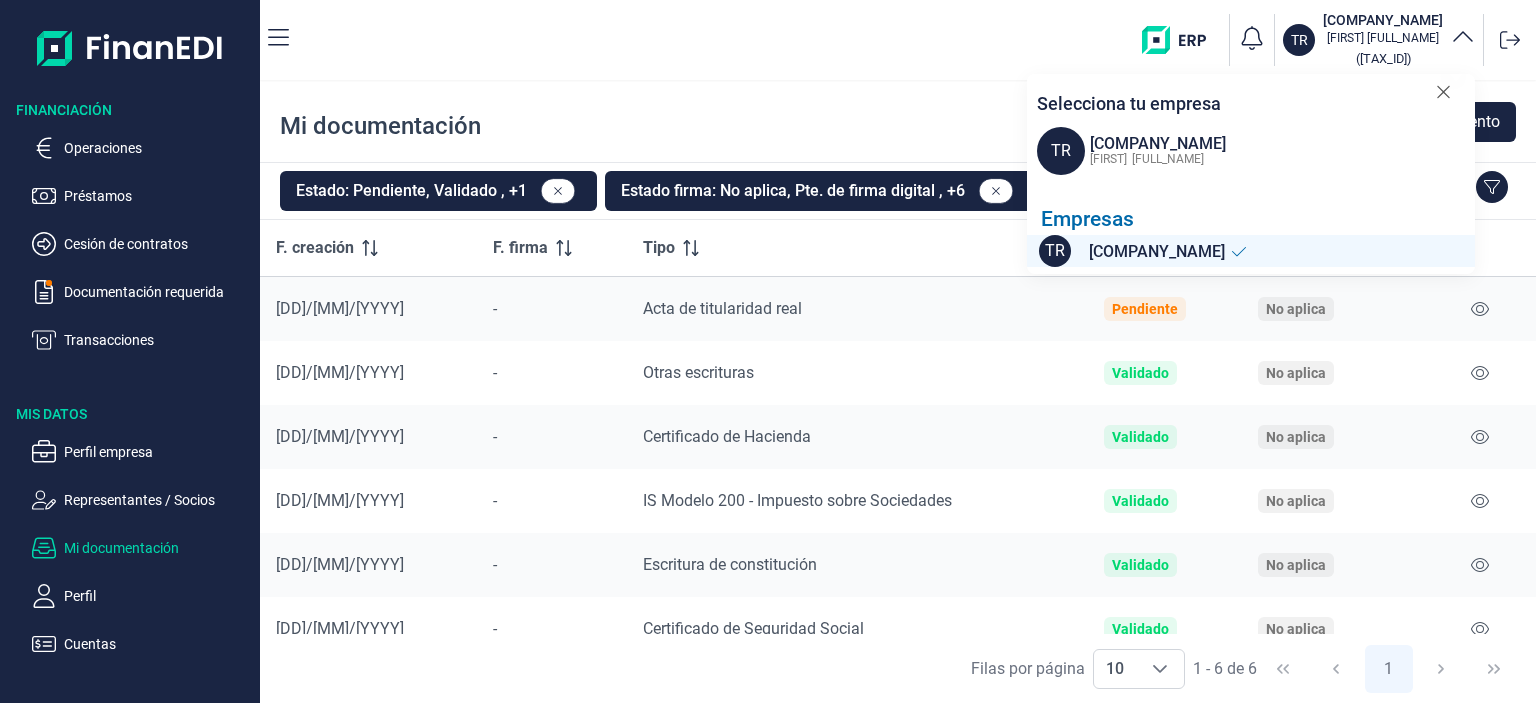 scroll, scrollTop: 25, scrollLeft: 0, axis: vertical 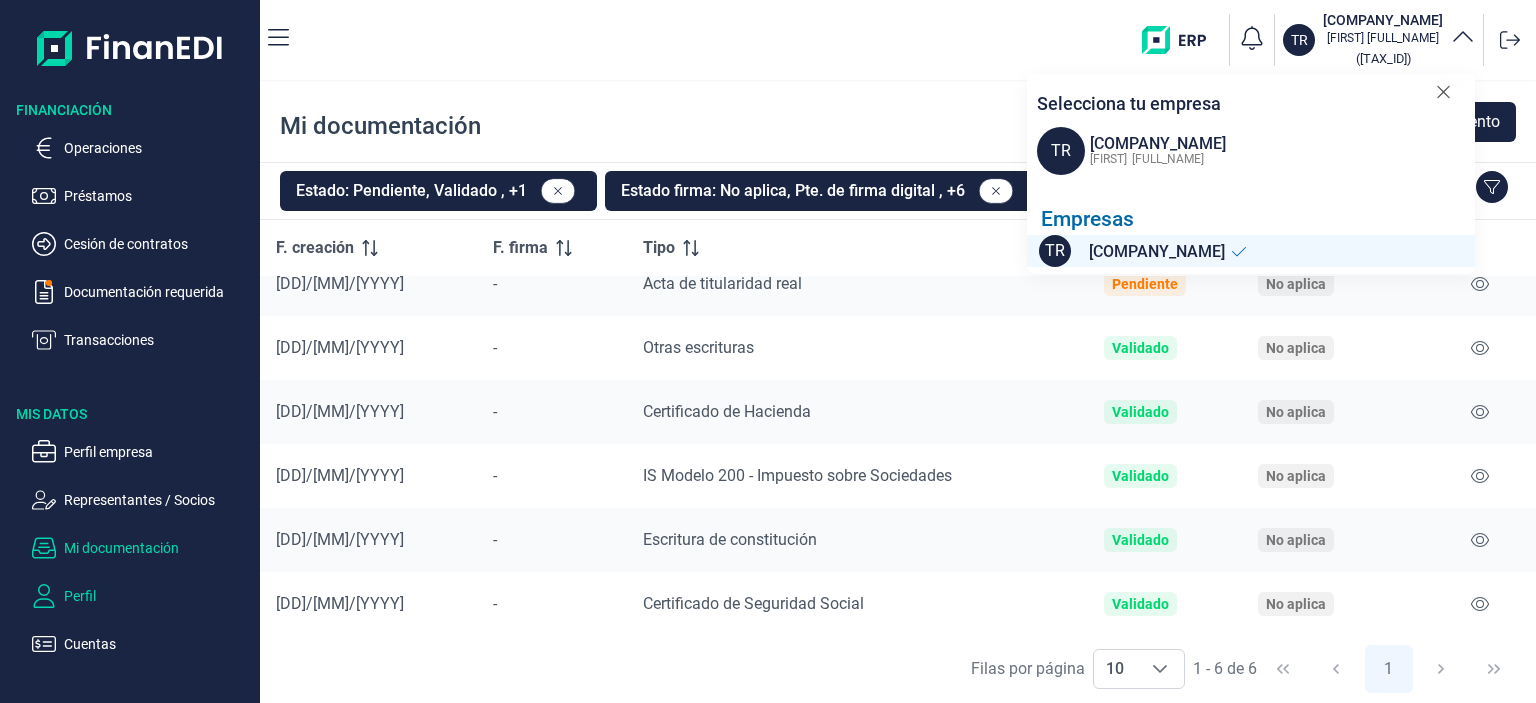 click on "Perfil" at bounding box center (158, 596) 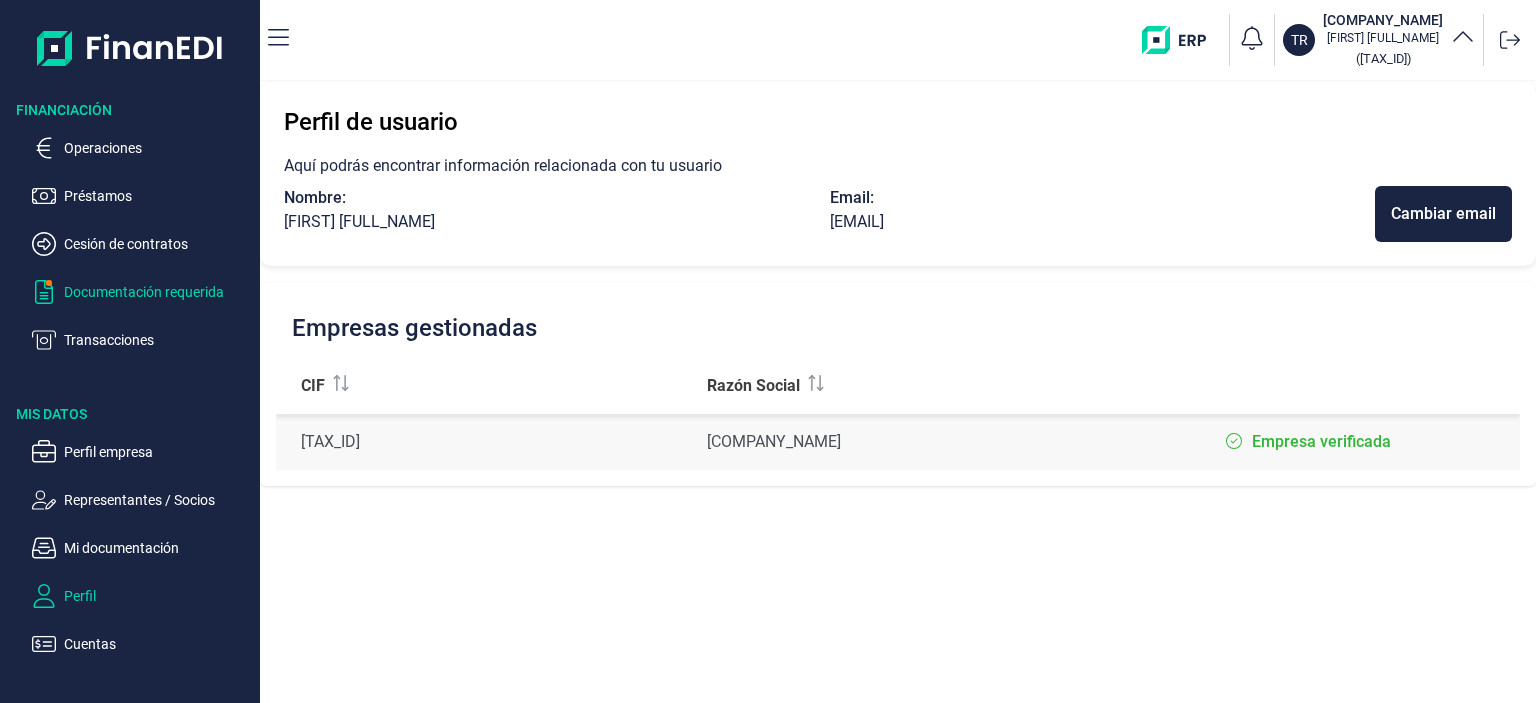 click on "Documentación requerida" at bounding box center (158, 292) 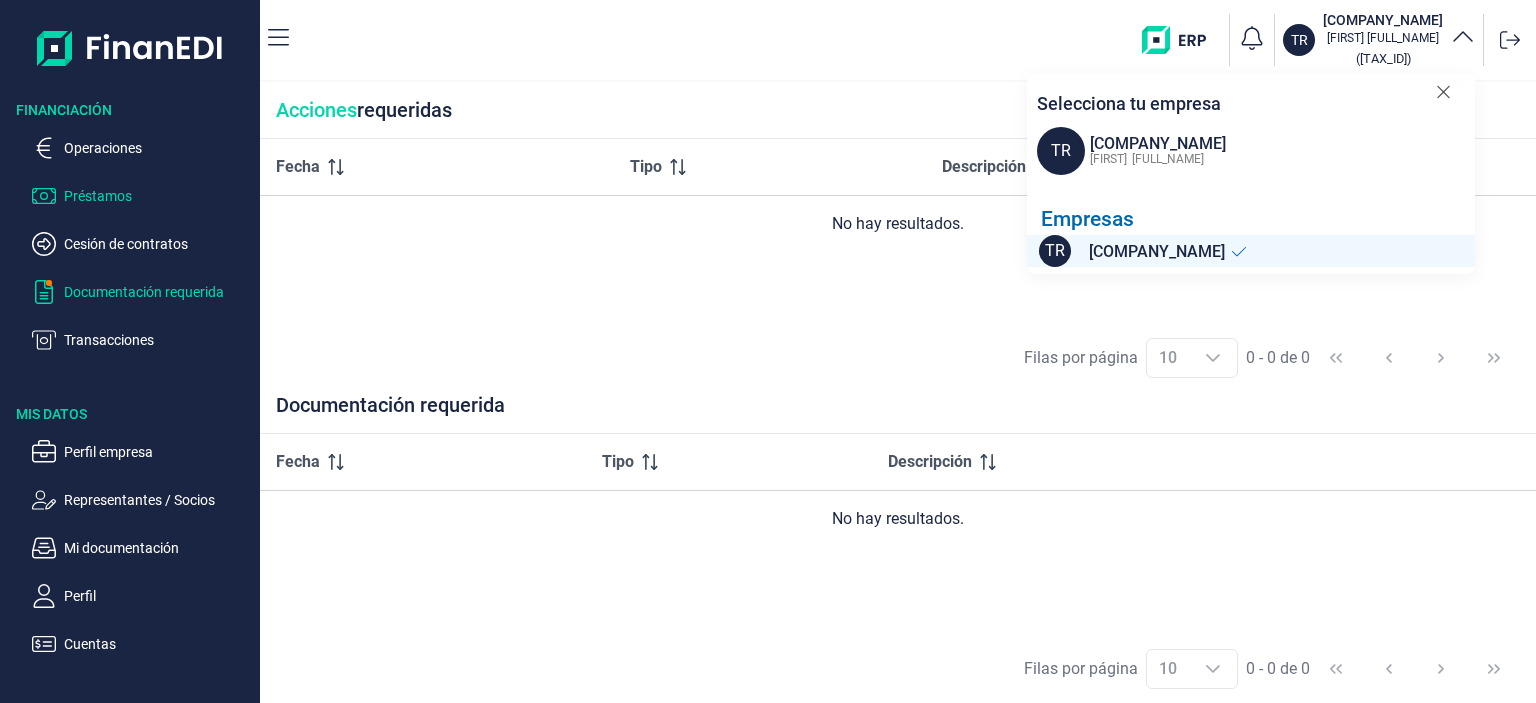 click on "Préstamos" at bounding box center (158, 196) 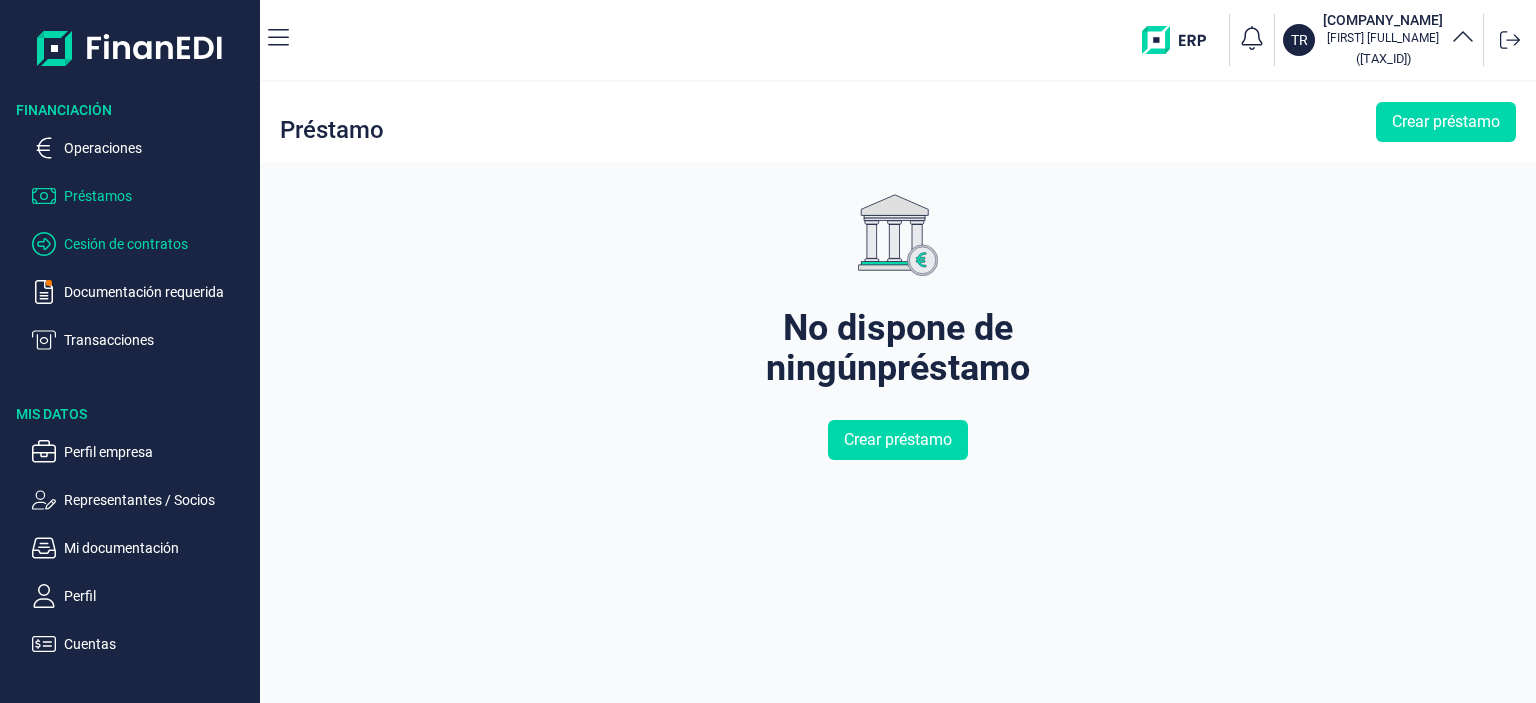 click on "Cesión de contratos" at bounding box center [158, 244] 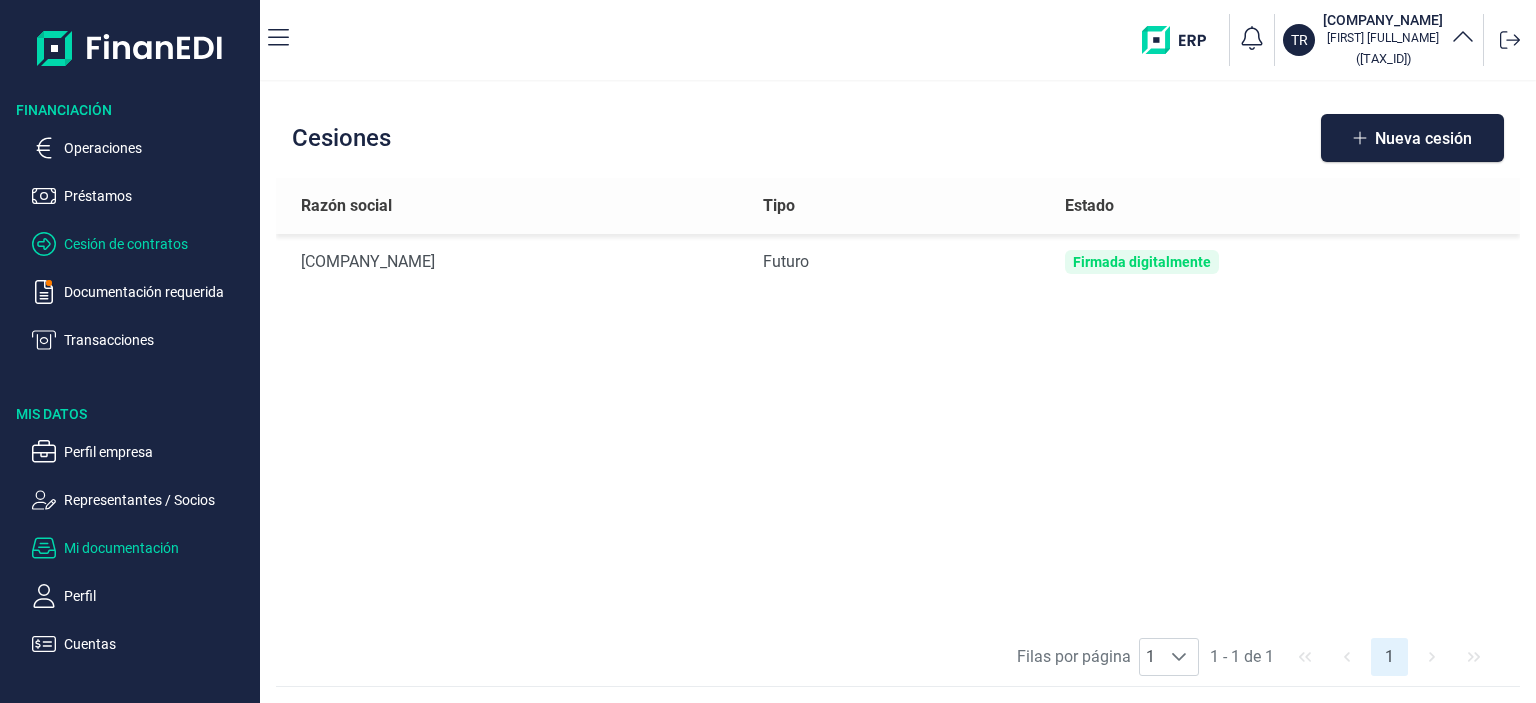 click on "Mi documentación" at bounding box center [158, 548] 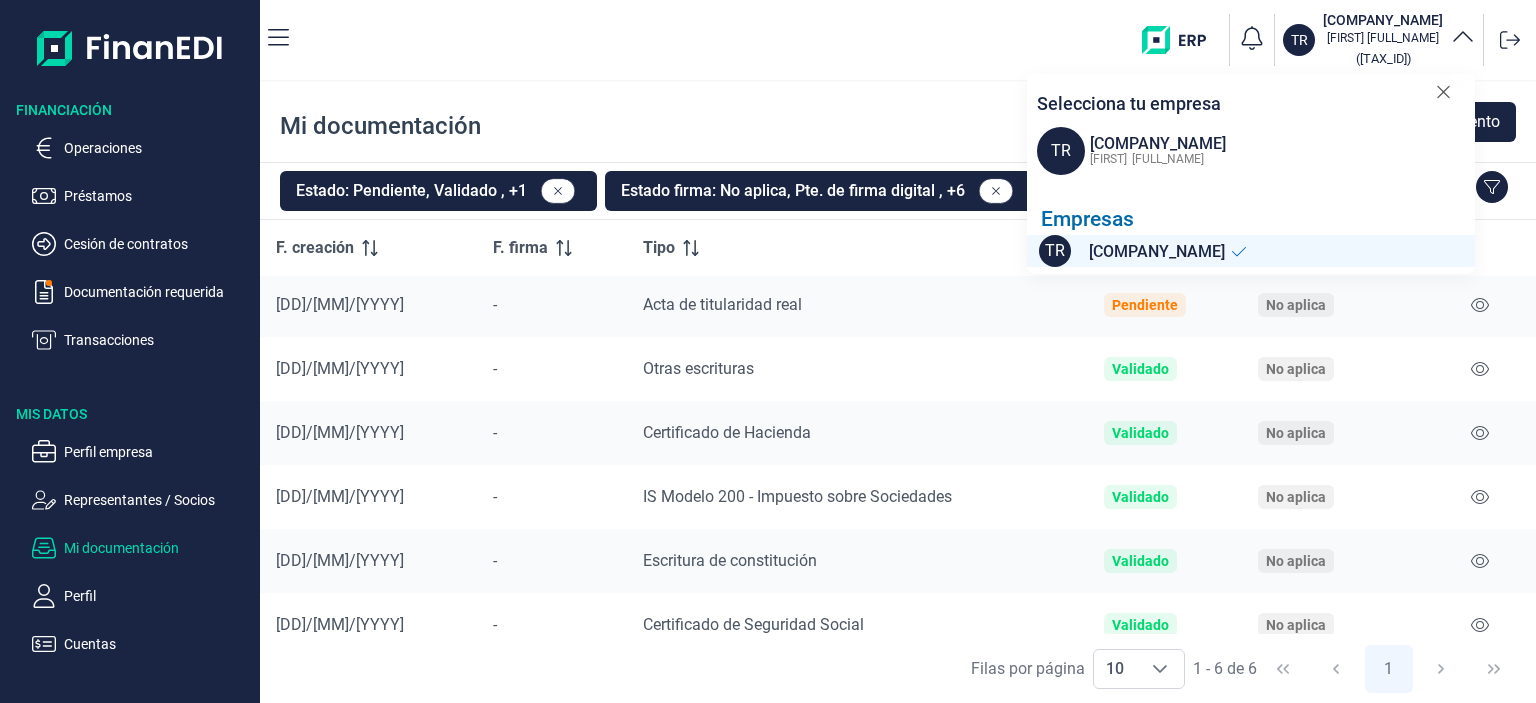 scroll, scrollTop: 0, scrollLeft: 0, axis: both 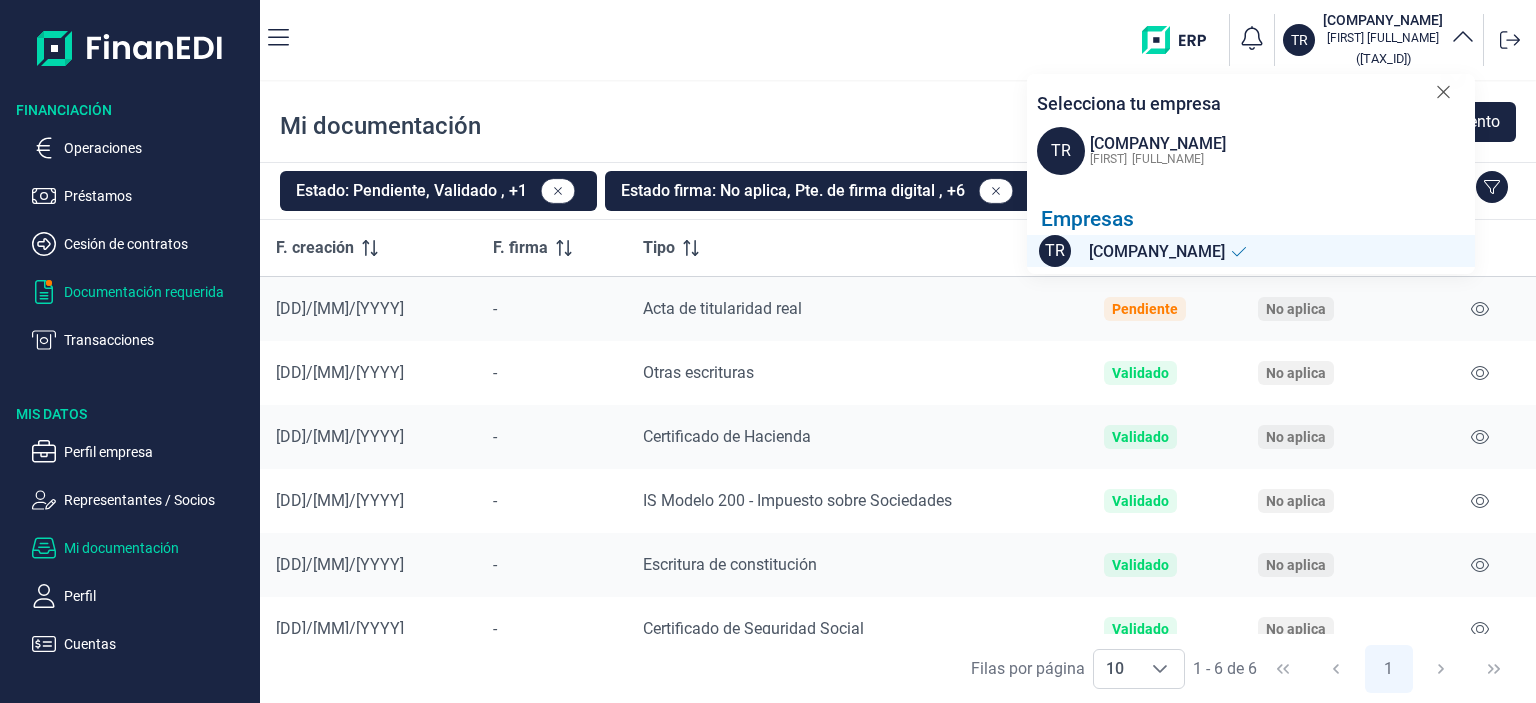 click on "Documentación requerida" at bounding box center (158, 292) 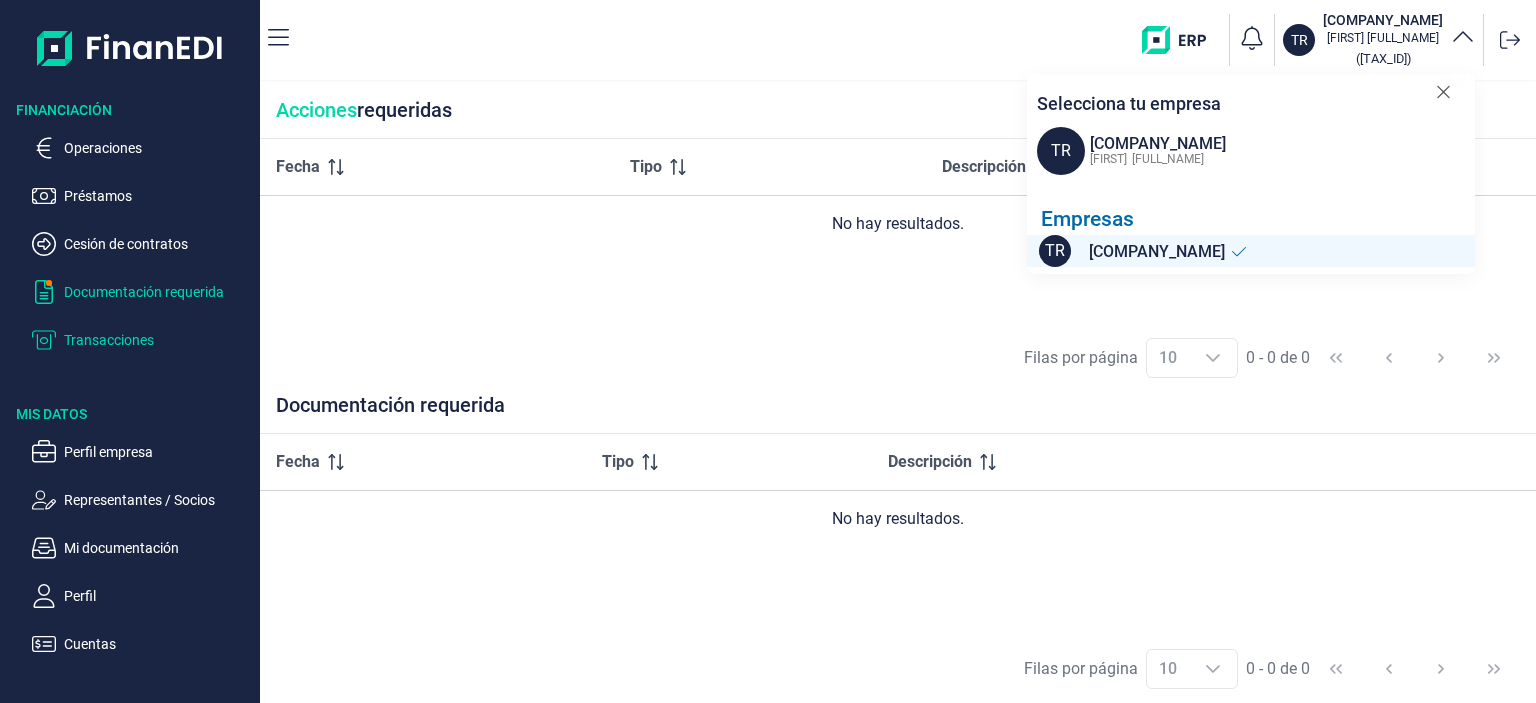 click on "Transacciones" at bounding box center [158, 340] 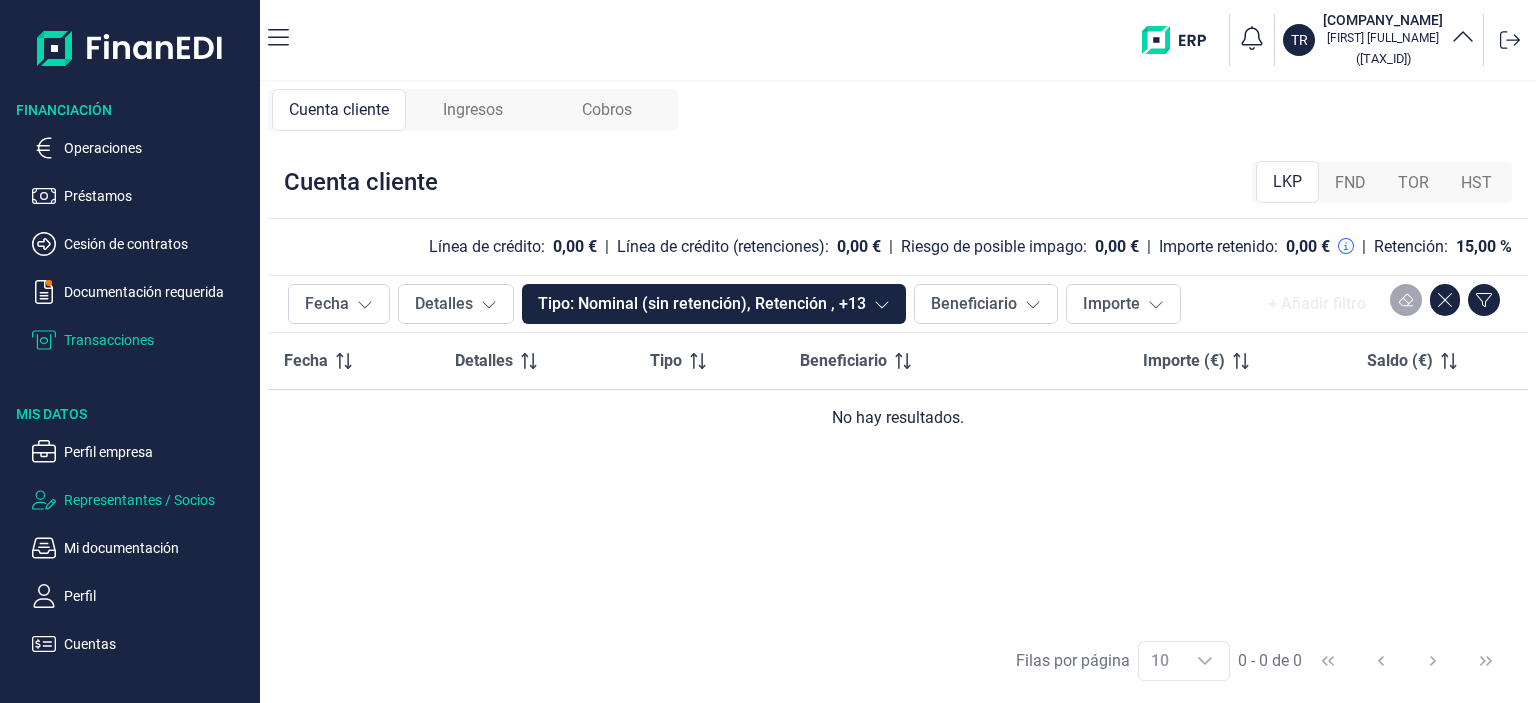 click on "Representantes / Socios" at bounding box center (158, 500) 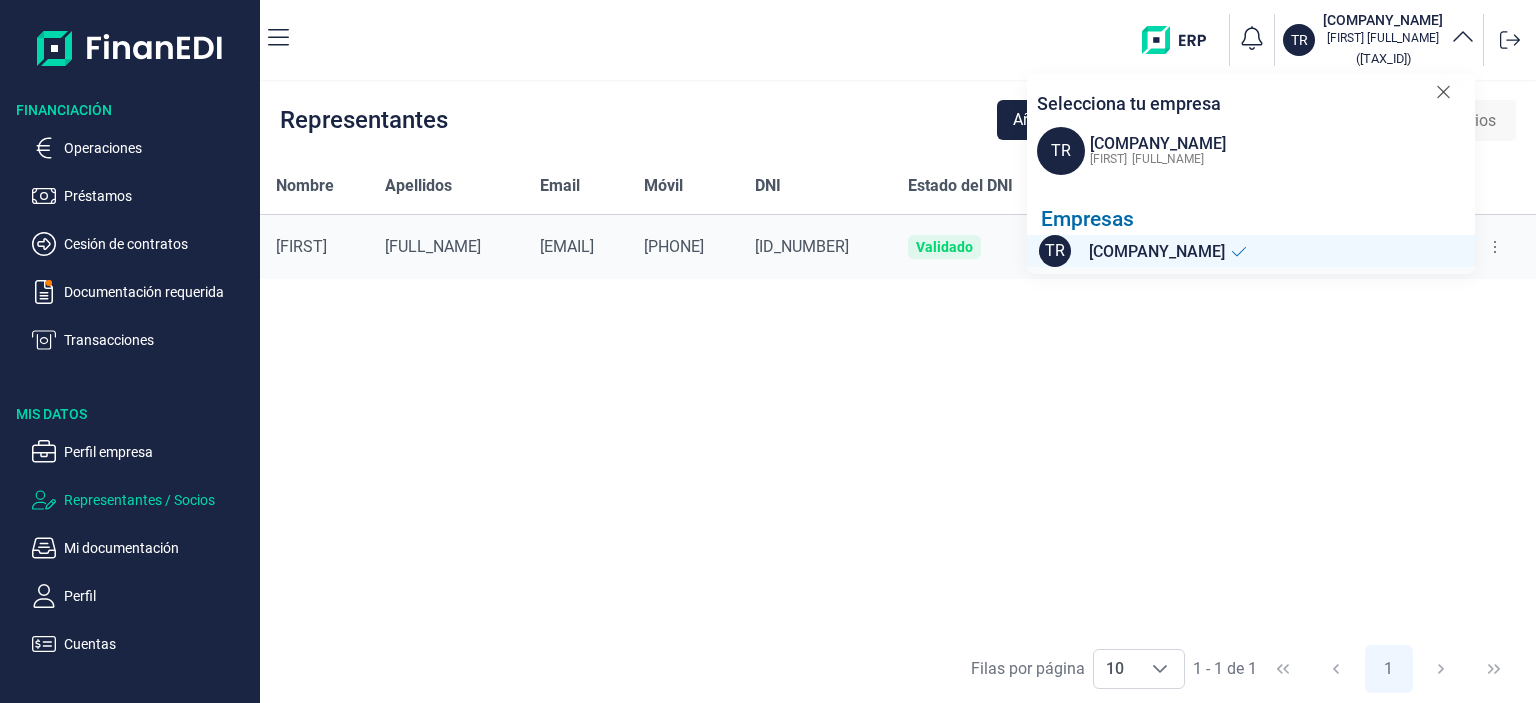 click on "[FIRST] [LAST] [EMAIL] [PHONE] [ID_NUMBER] Validado Administrador único Validado" at bounding box center [898, 396] 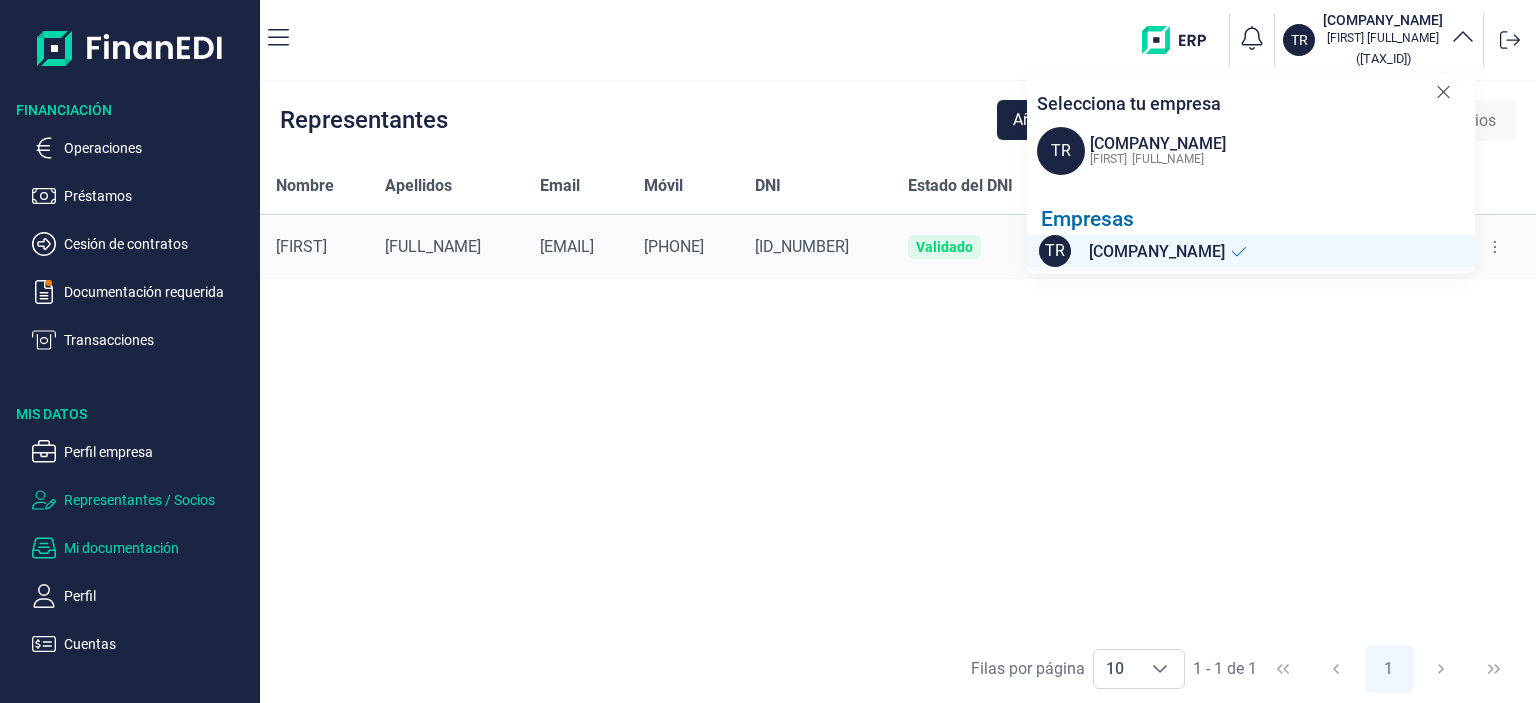 click on "Mi documentación" at bounding box center [158, 548] 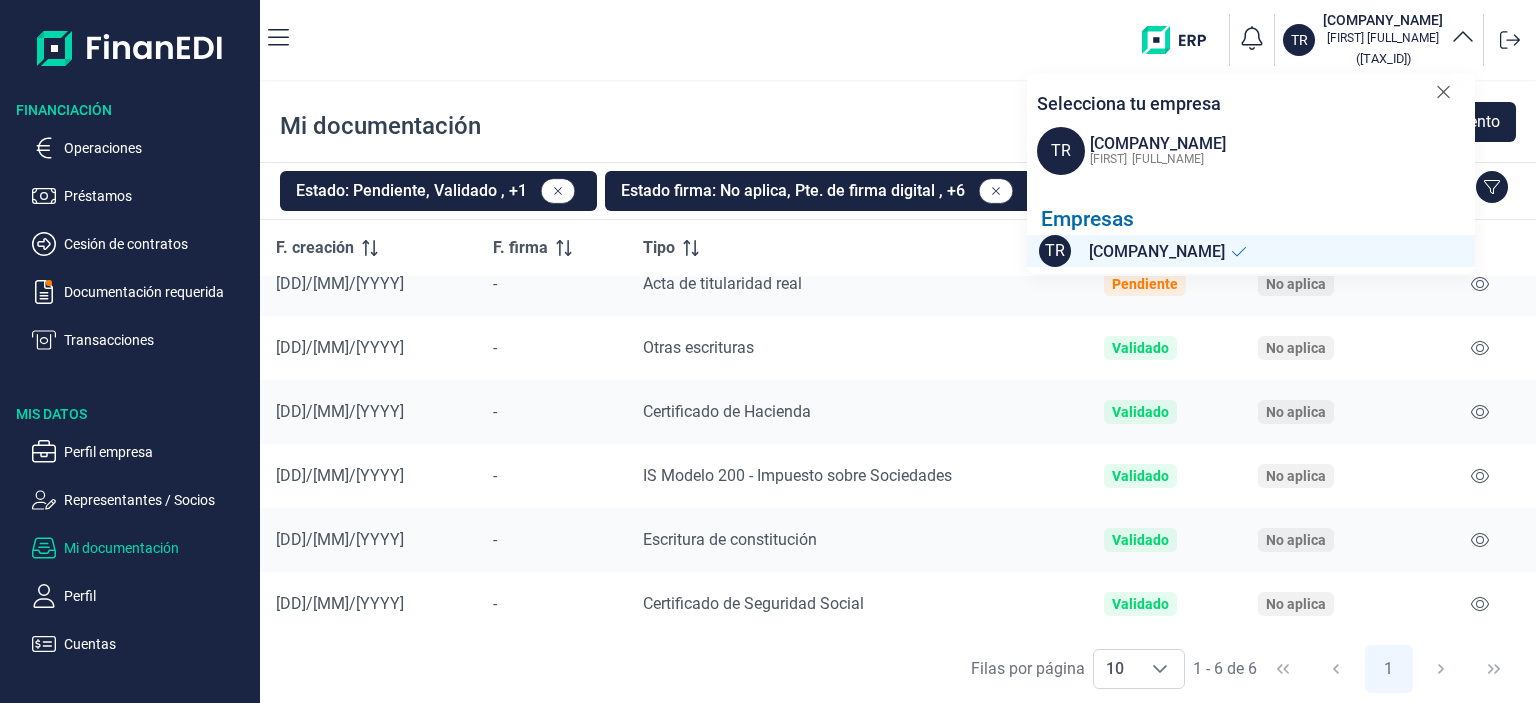 scroll, scrollTop: 0, scrollLeft: 0, axis: both 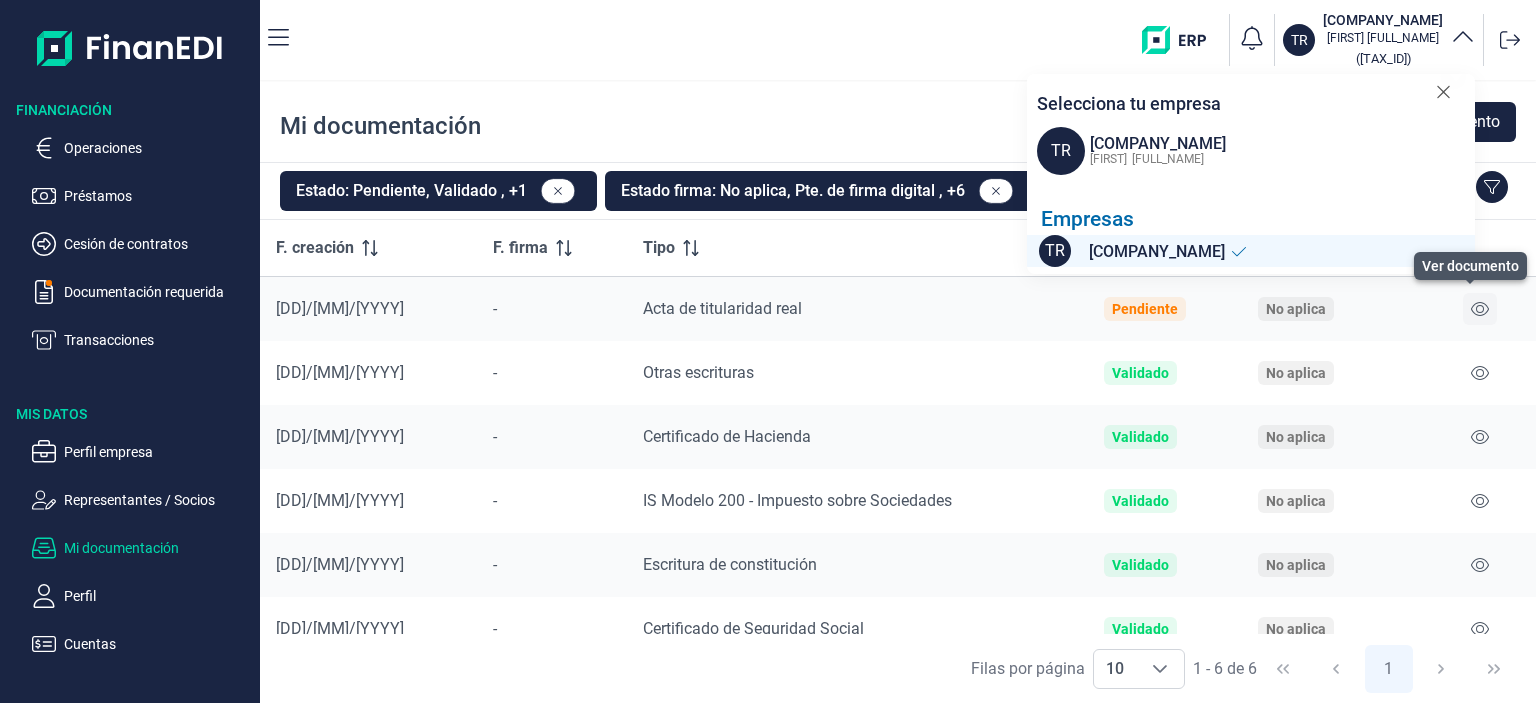 click 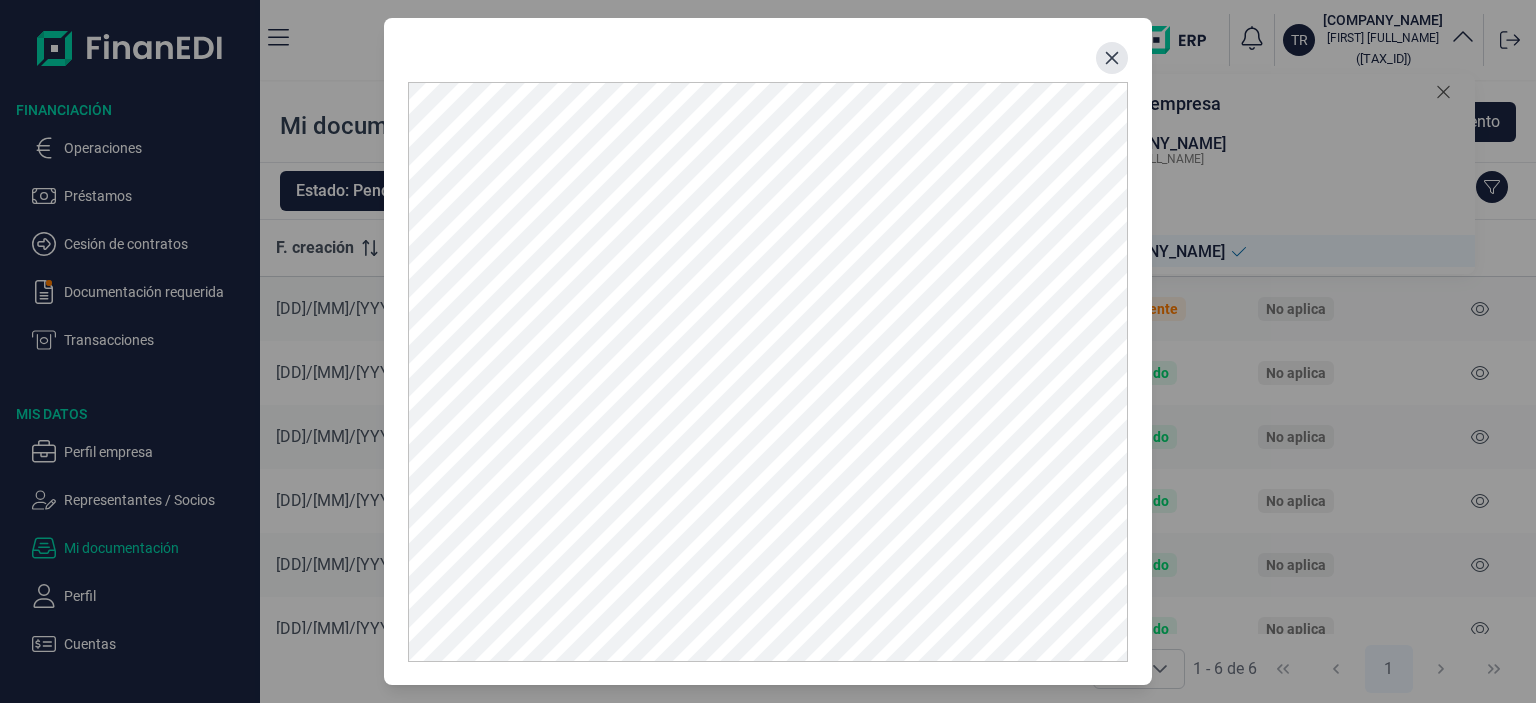 click 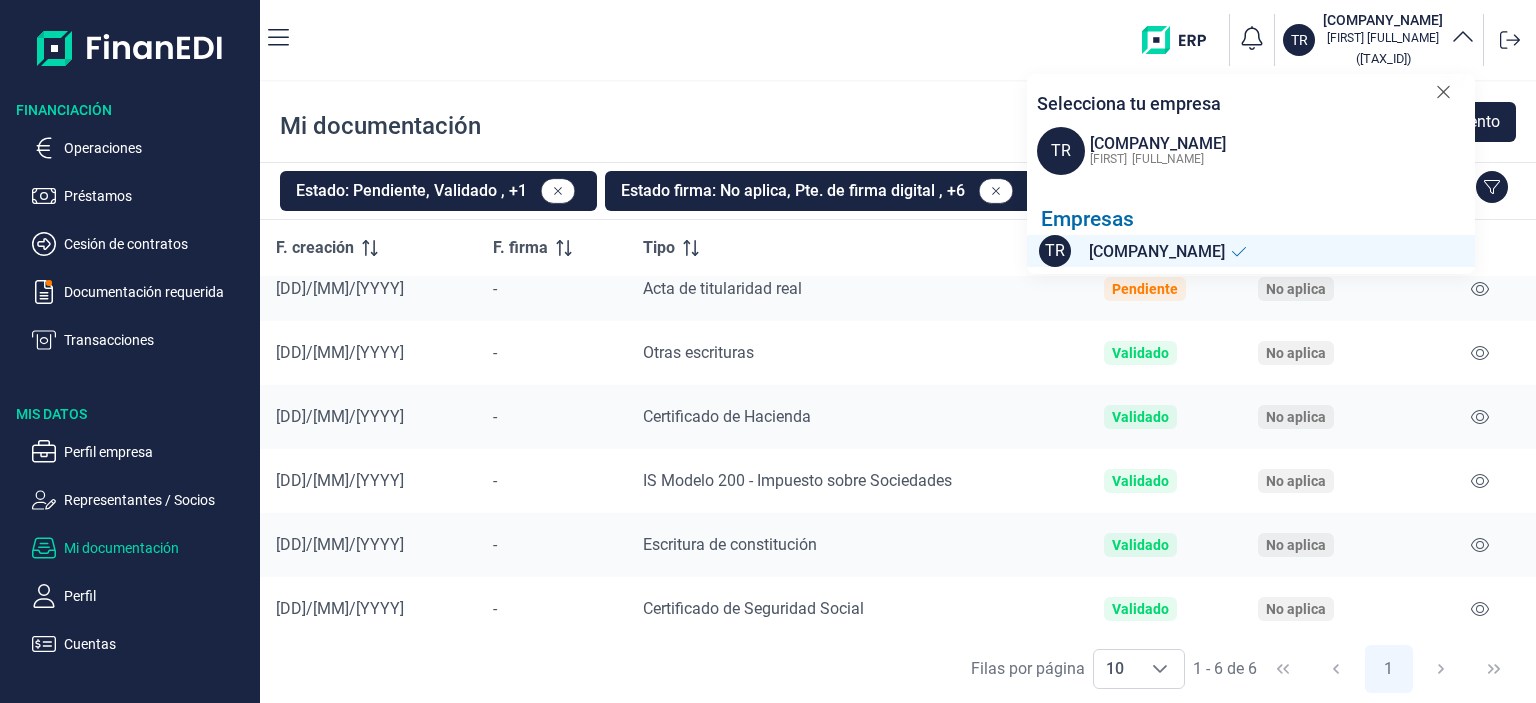 scroll, scrollTop: 25, scrollLeft: 0, axis: vertical 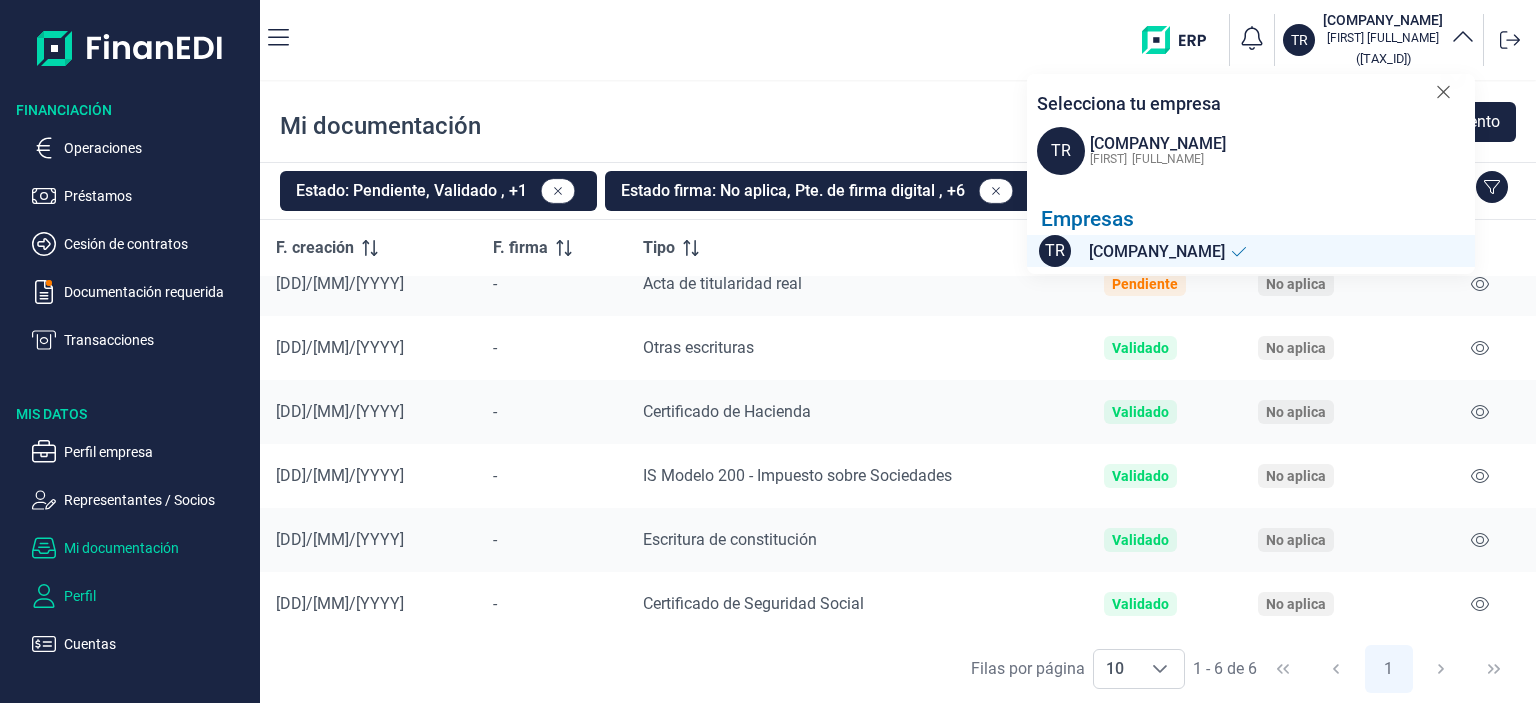 click on "Perfil" at bounding box center (158, 596) 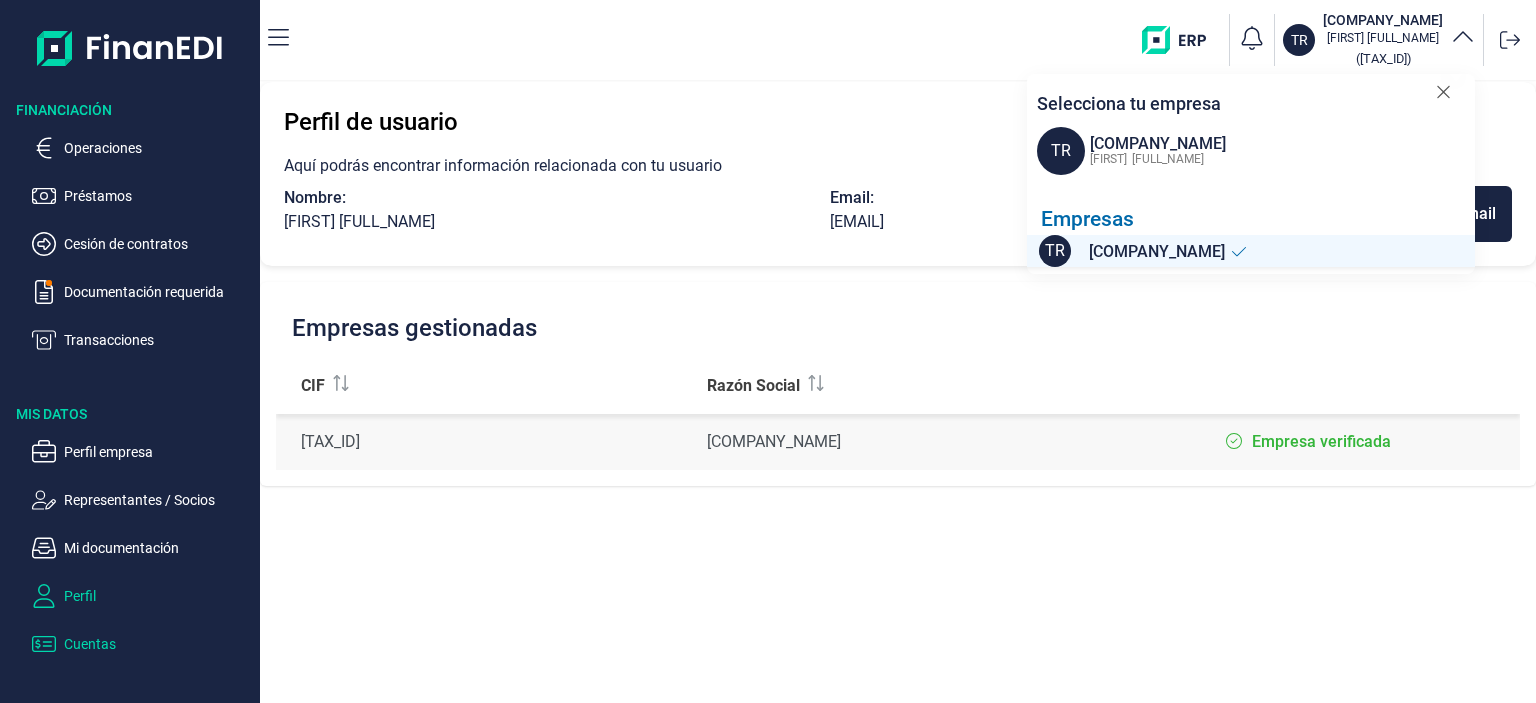 click on "Cuentas" at bounding box center [158, 644] 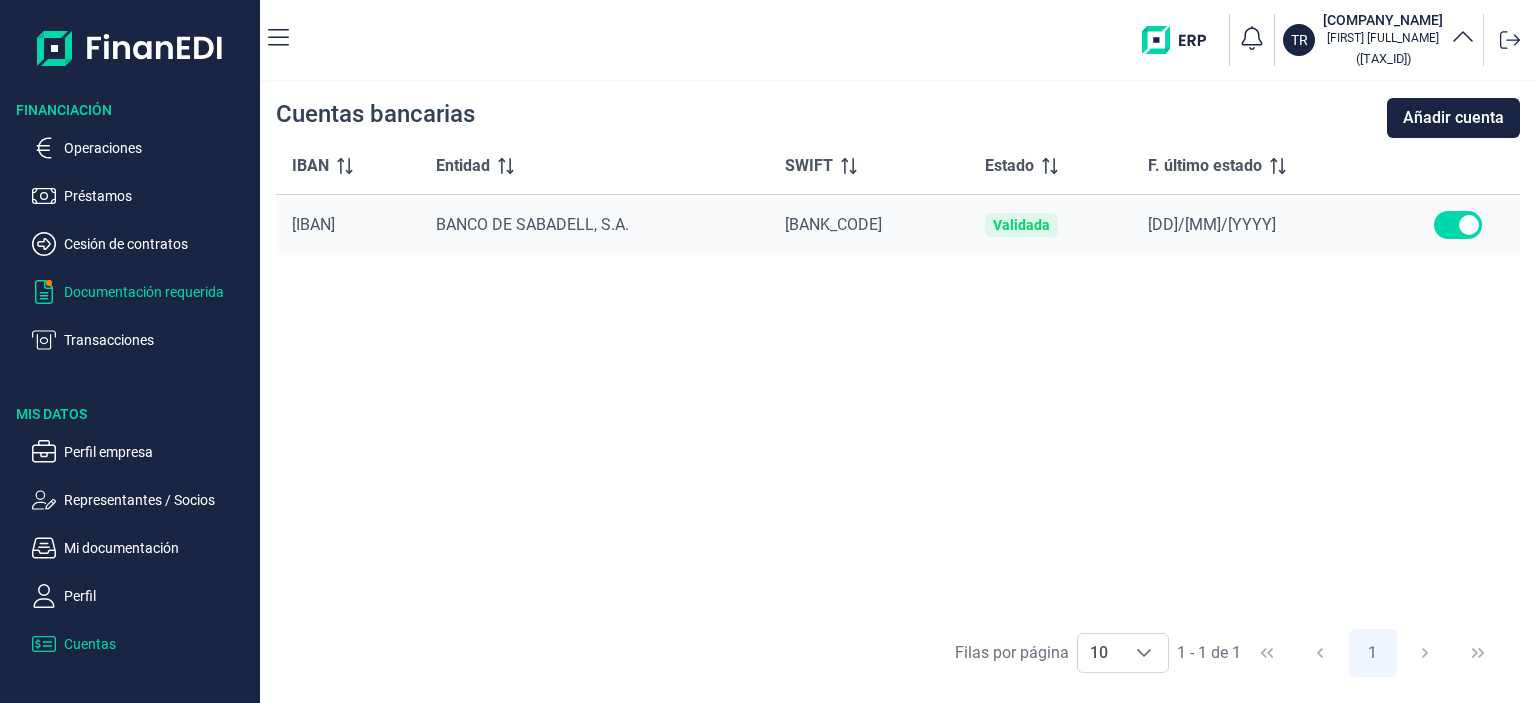 click on "Documentación requerida" at bounding box center [158, 292] 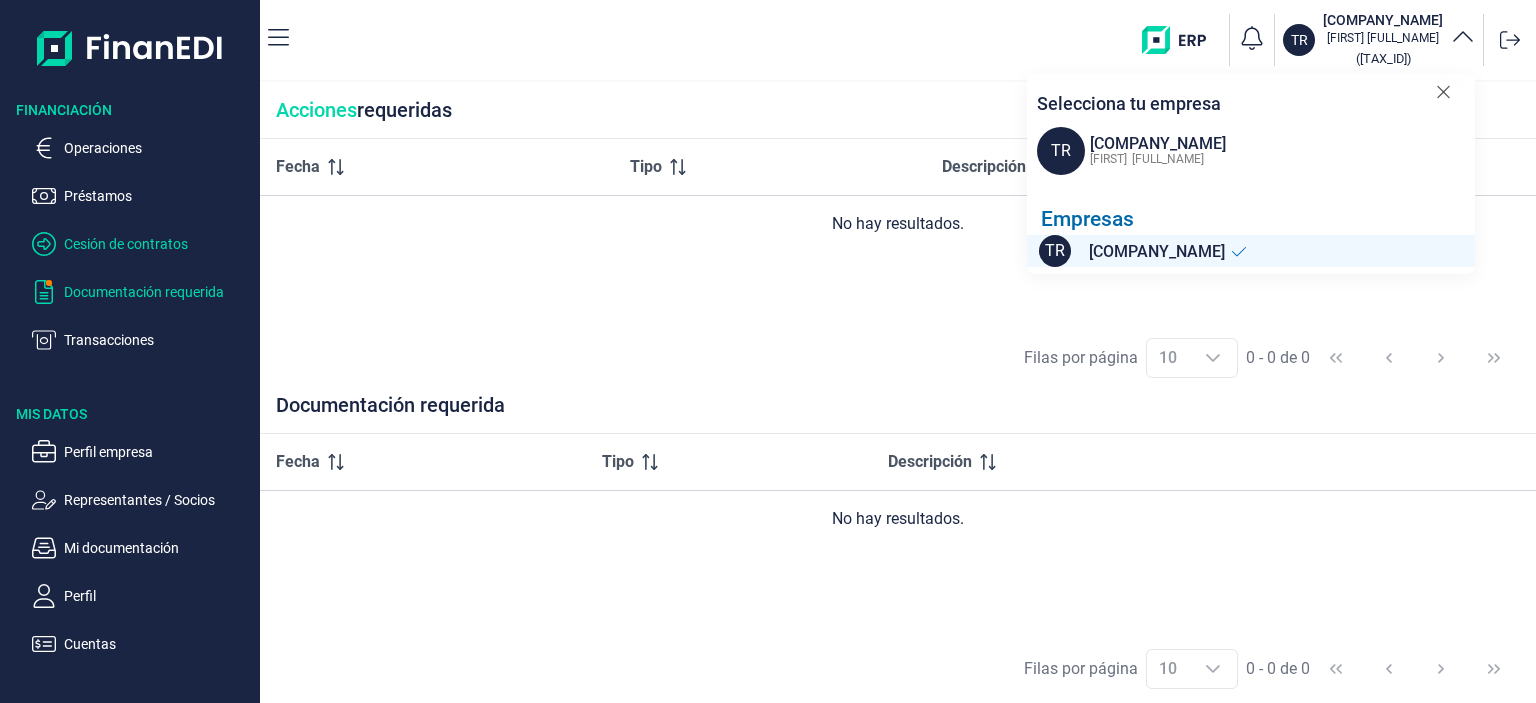 click on "Cesión de contratos" at bounding box center (158, 244) 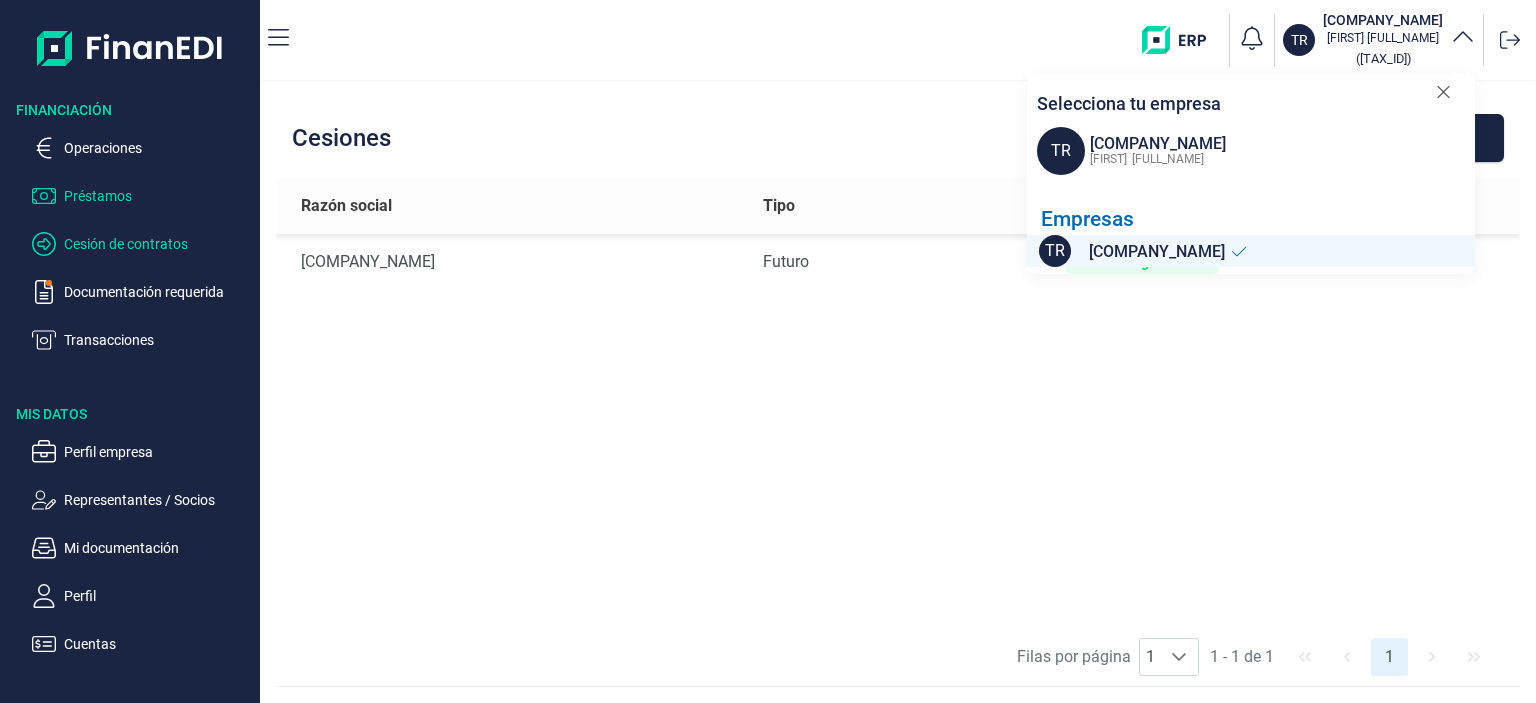 click on "Préstamos" at bounding box center [158, 196] 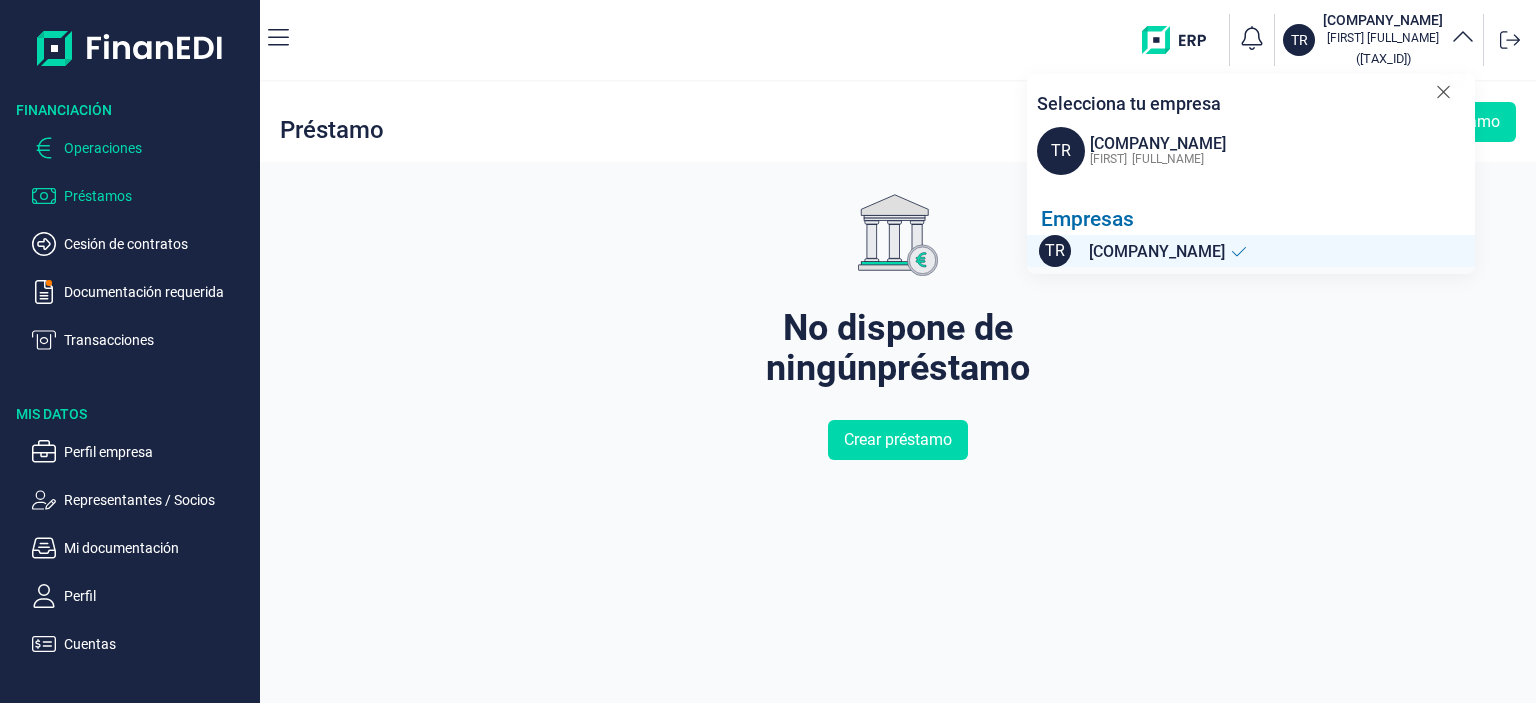 click on "Operaciones" at bounding box center (158, 148) 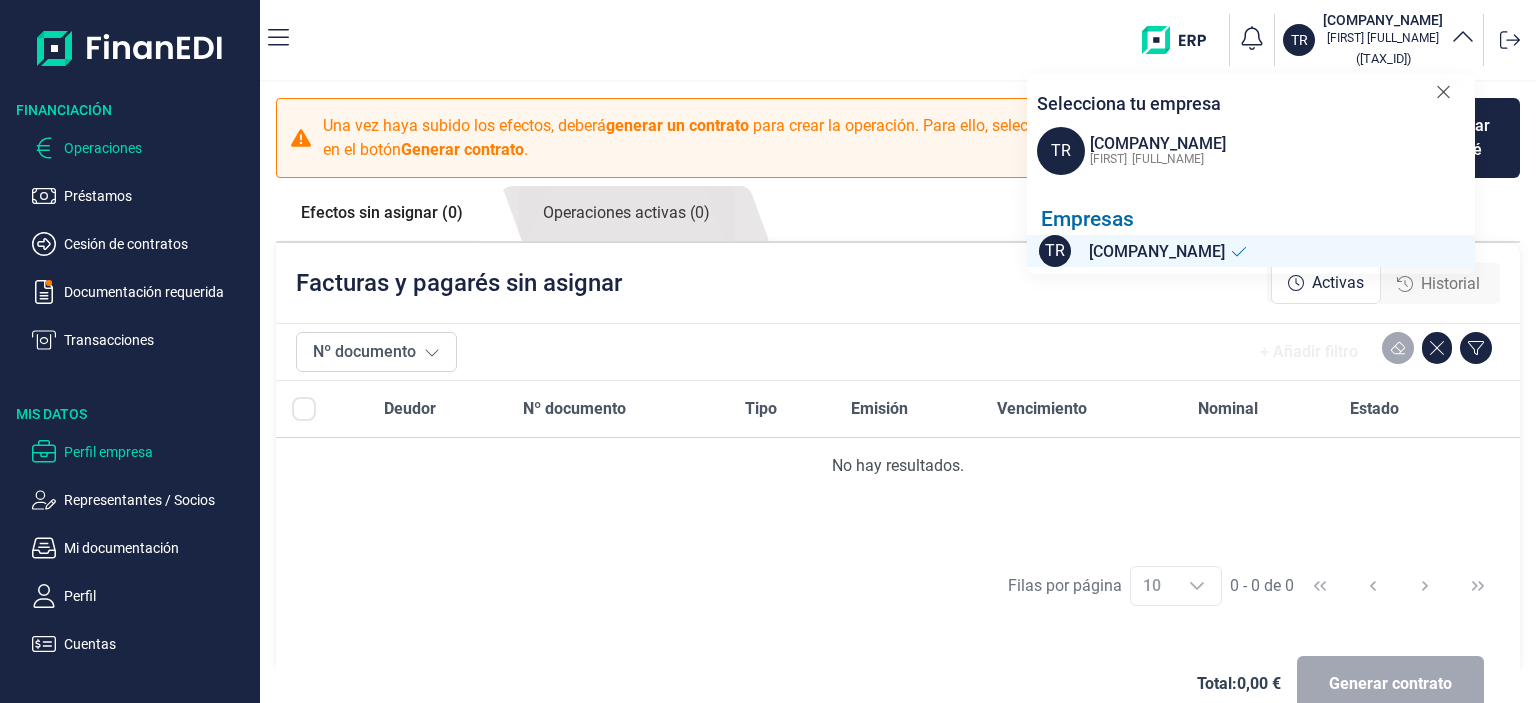 click on "Perfil empresa" at bounding box center [158, 452] 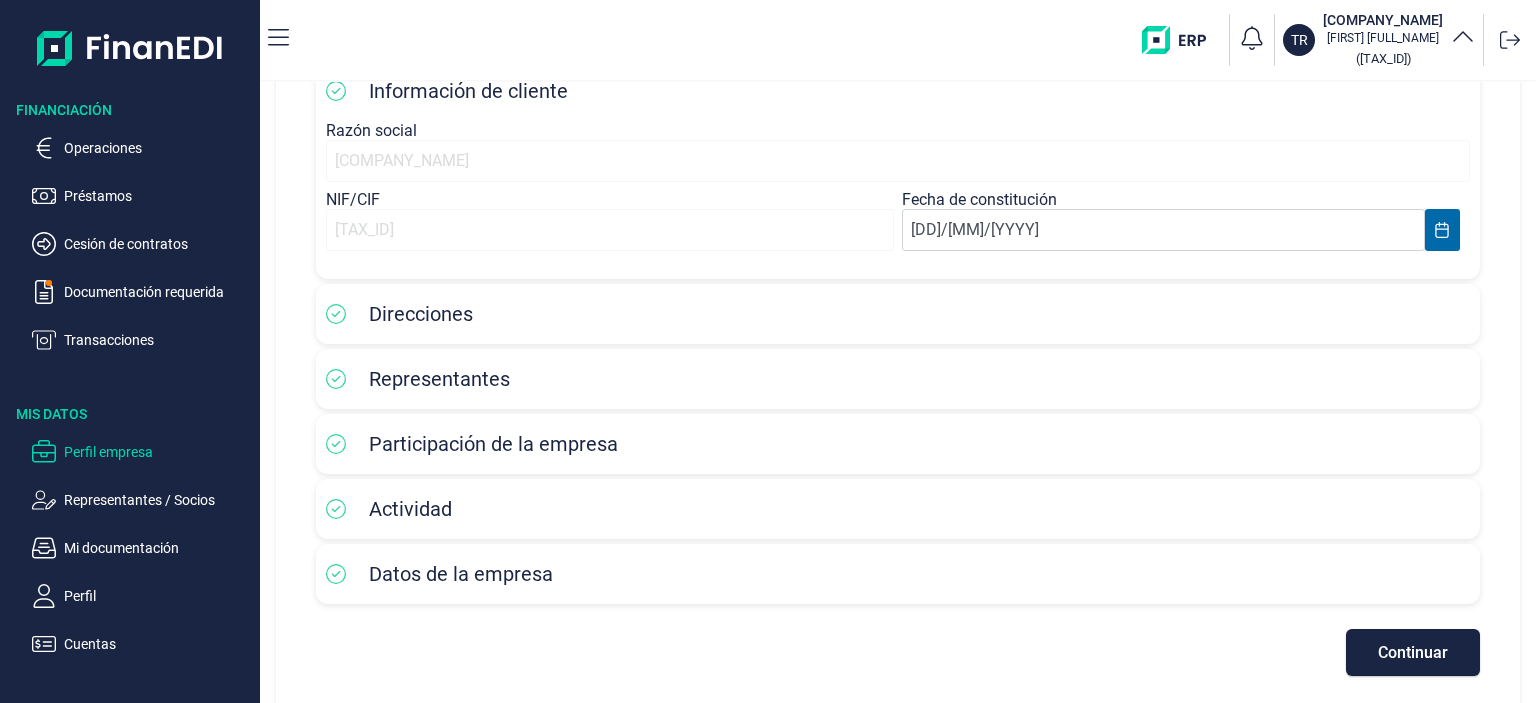 scroll, scrollTop: 177, scrollLeft: 0, axis: vertical 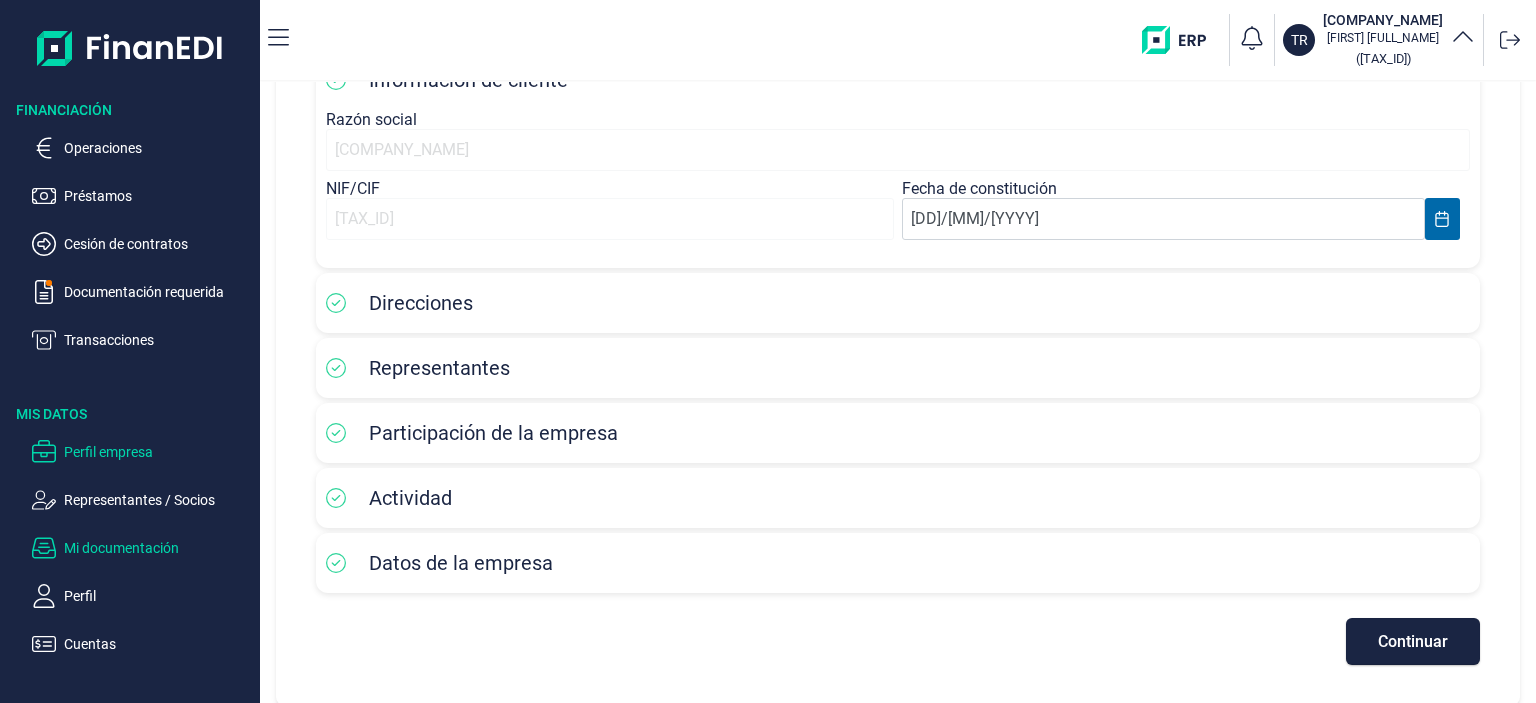click on "Mi documentación" at bounding box center [158, 548] 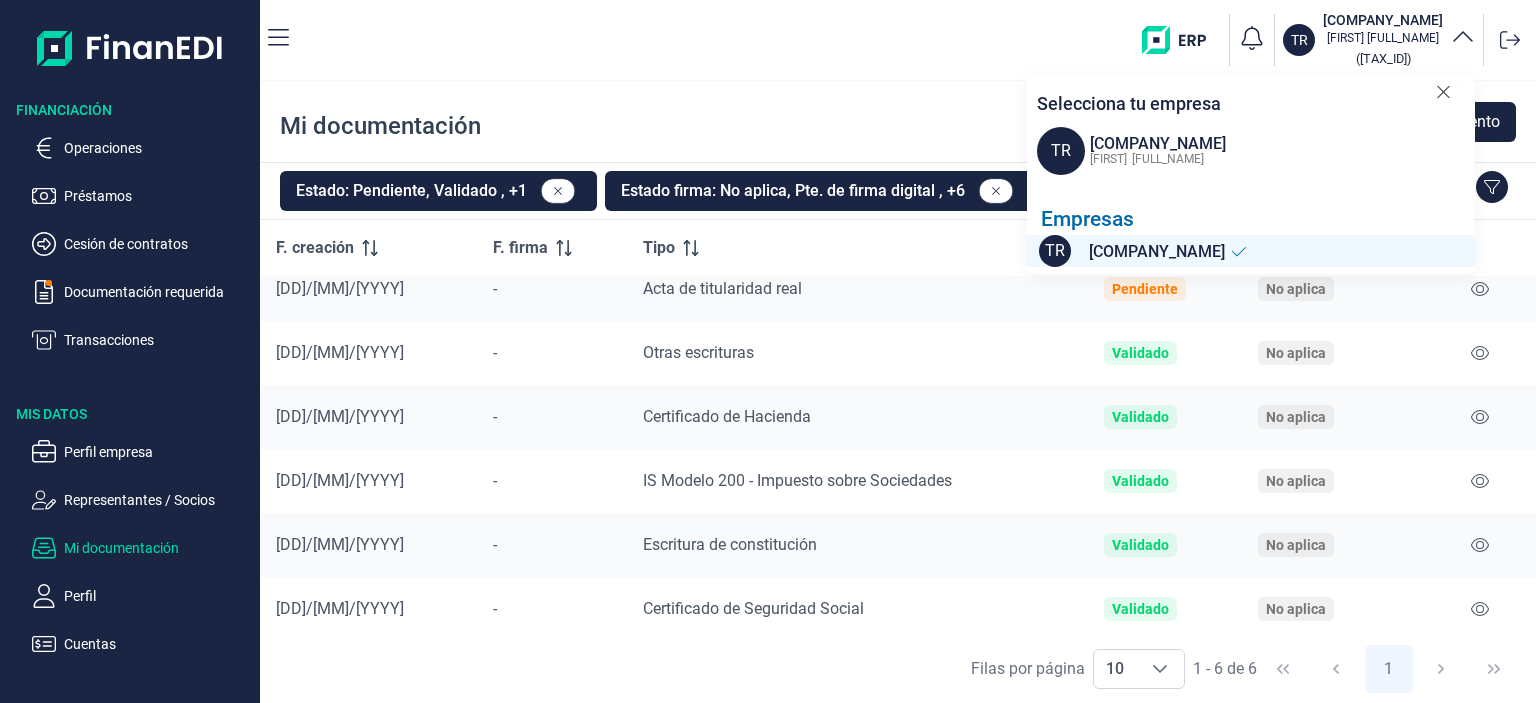 scroll, scrollTop: 25, scrollLeft: 0, axis: vertical 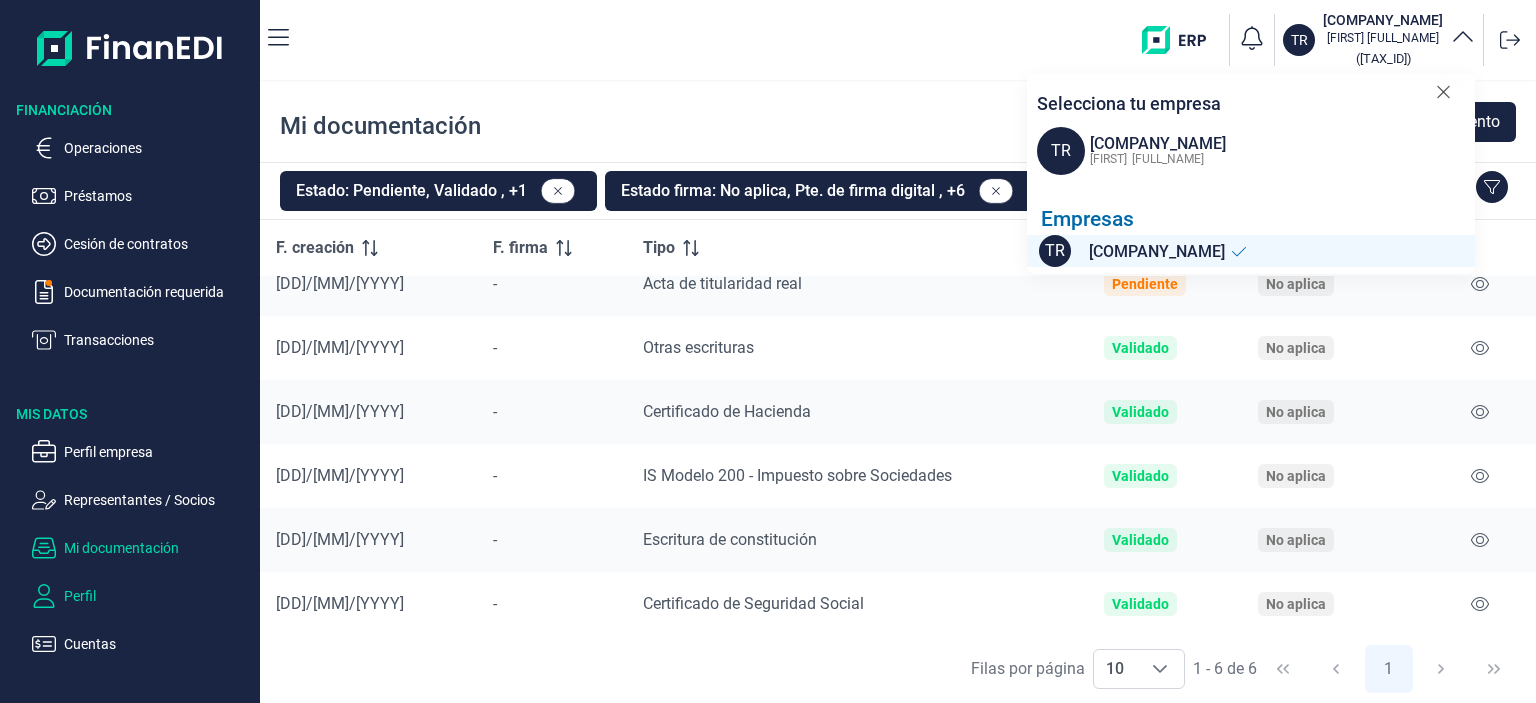 click on "Perfil" at bounding box center [158, 596] 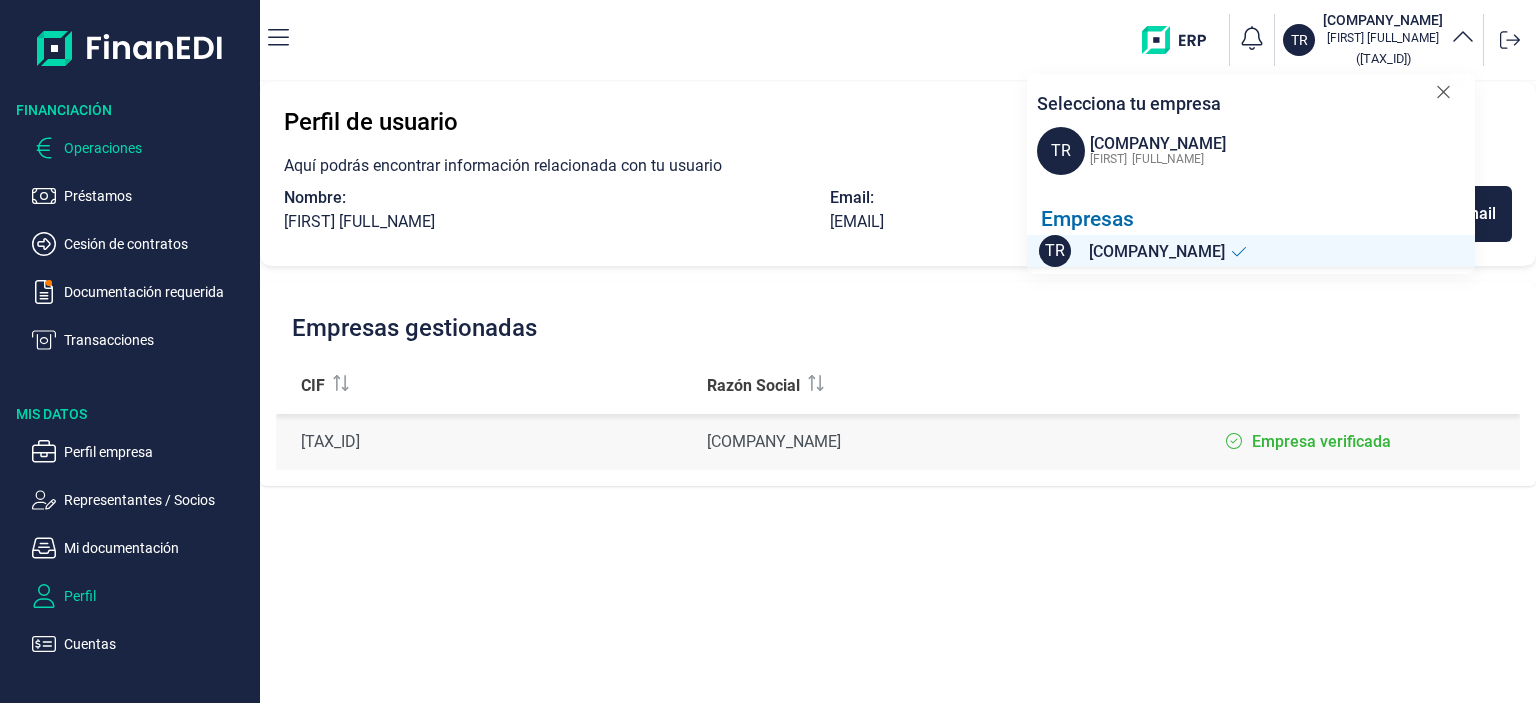 click on "Operaciones" at bounding box center (158, 148) 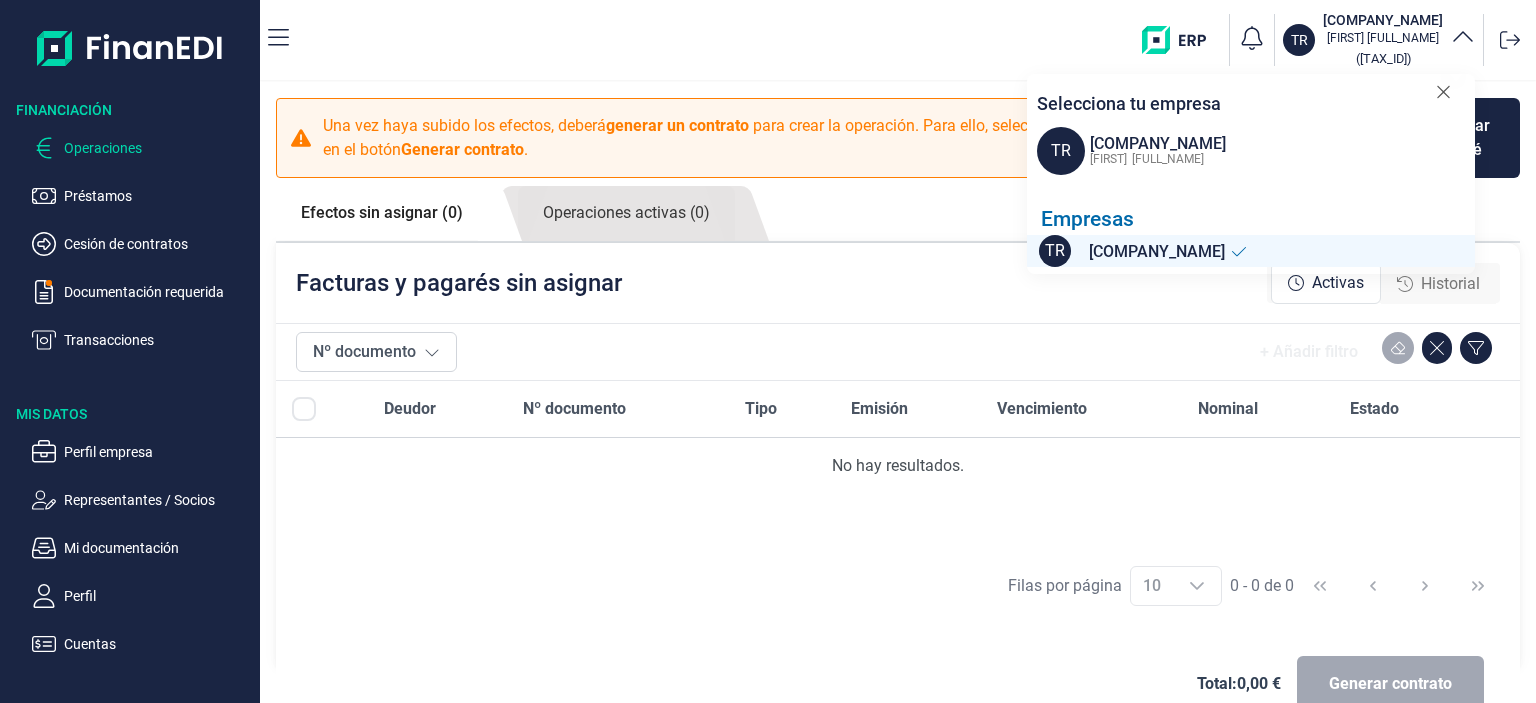 click 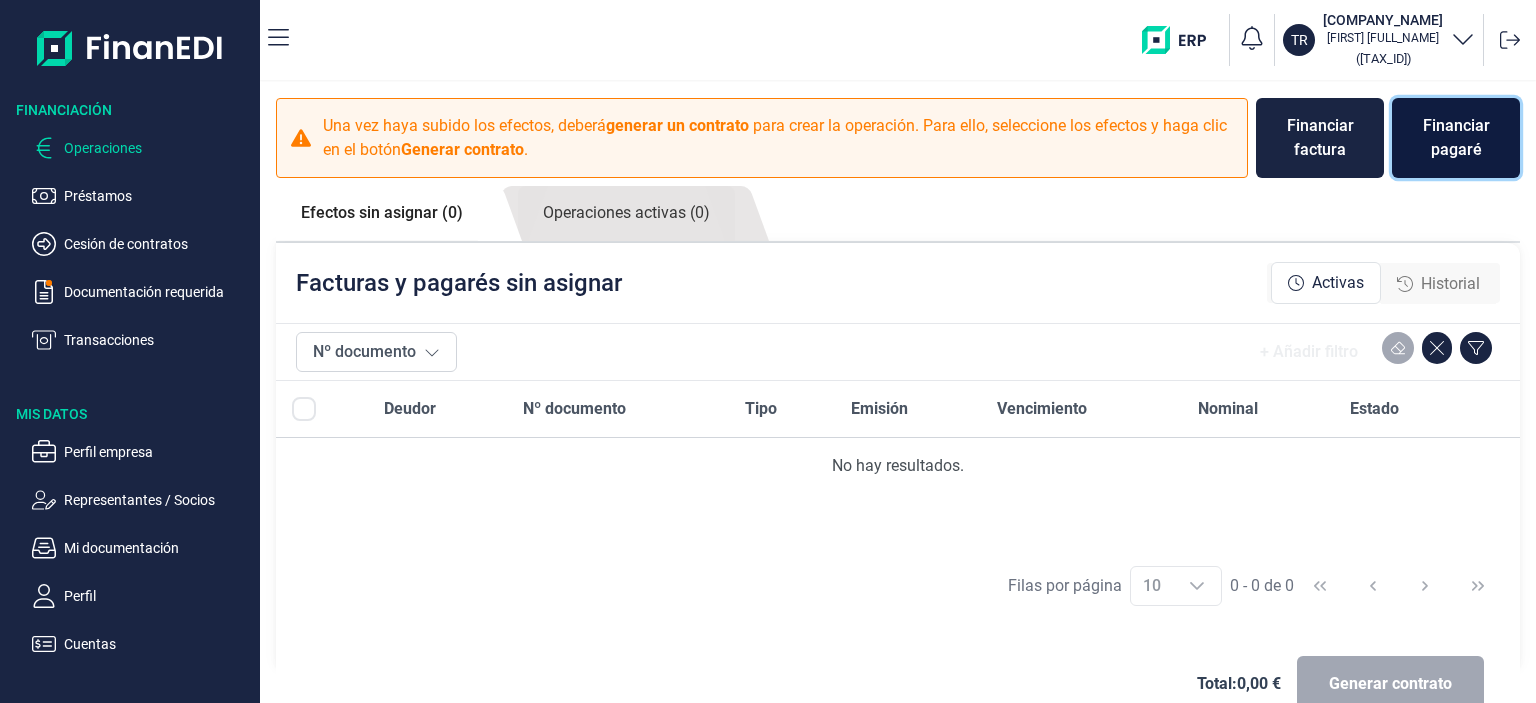 click on "Financiar pagaré" at bounding box center (1456, 138) 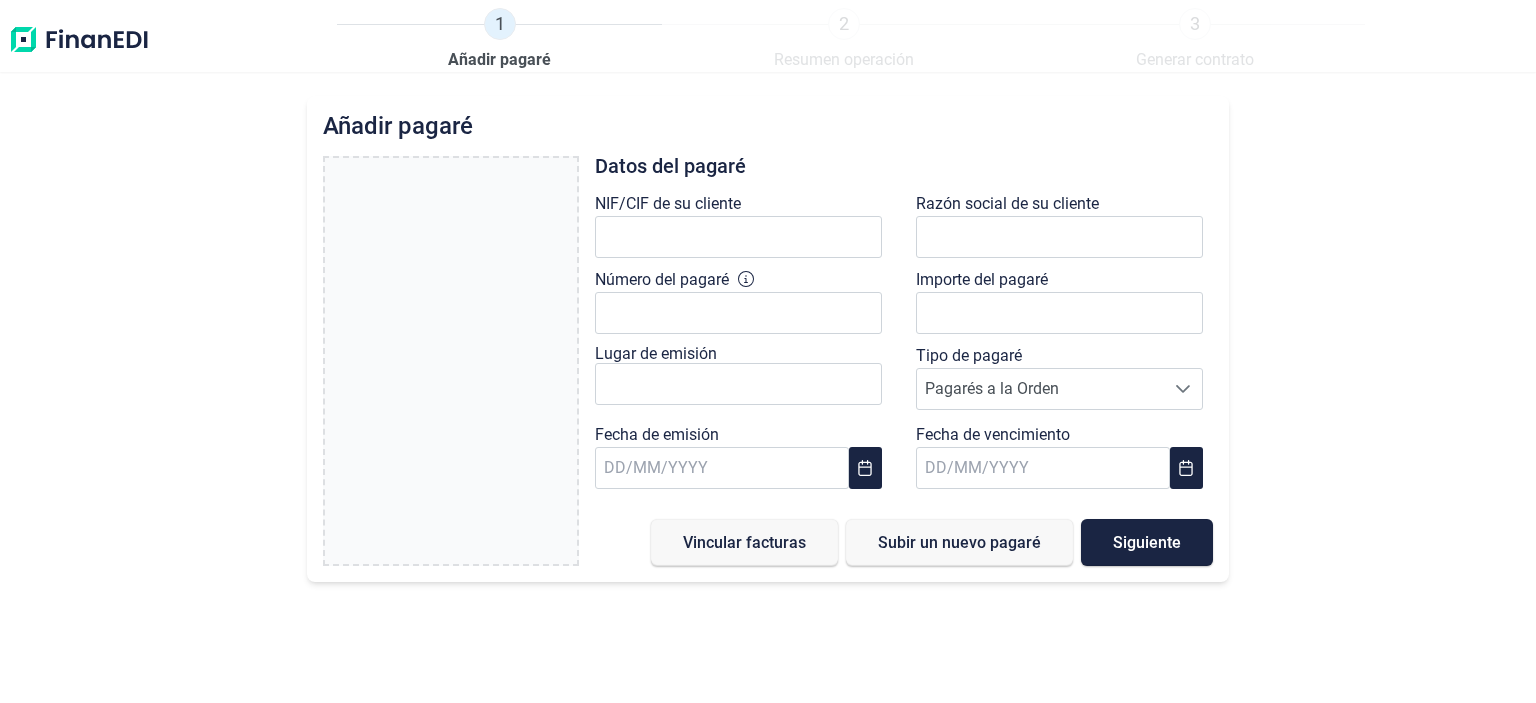type on "0,00 €" 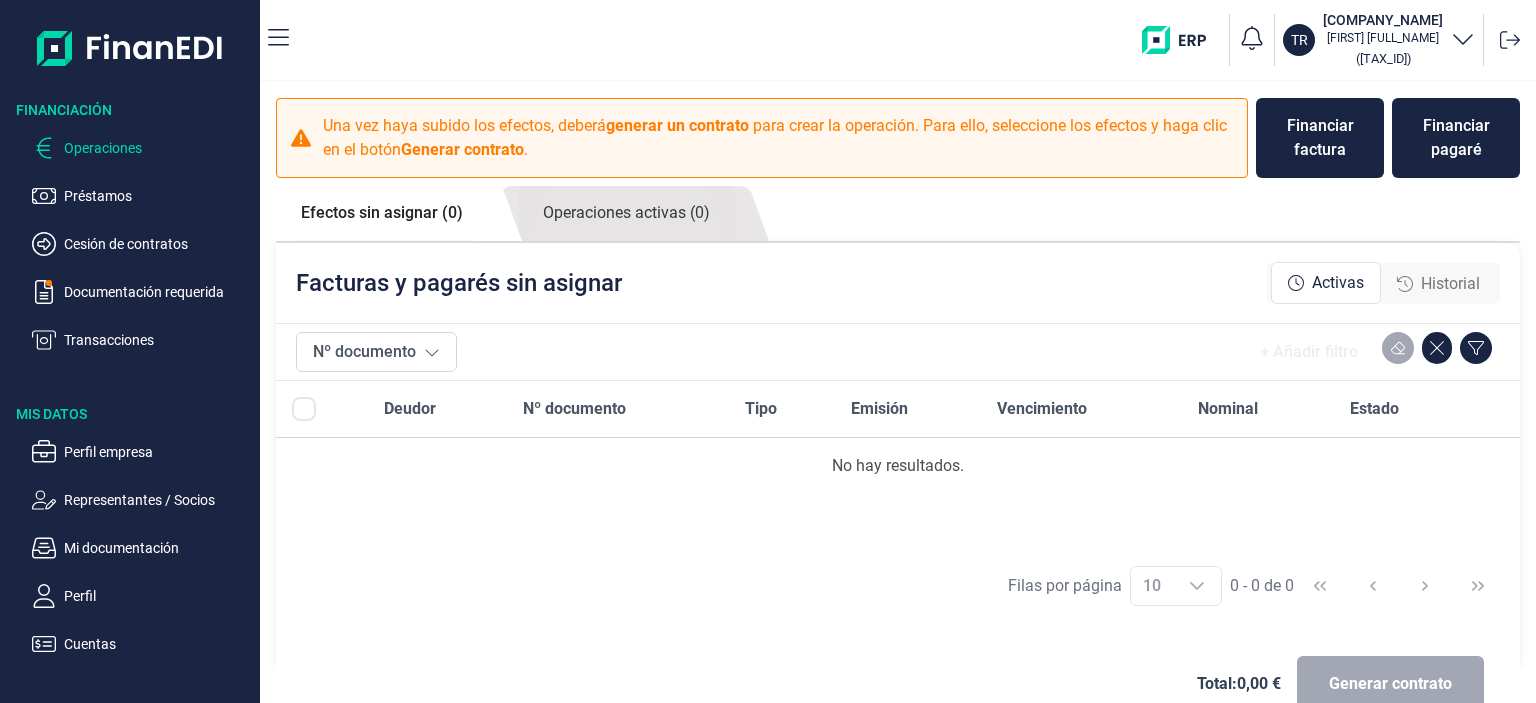 click on "Activas" at bounding box center (1338, 283) 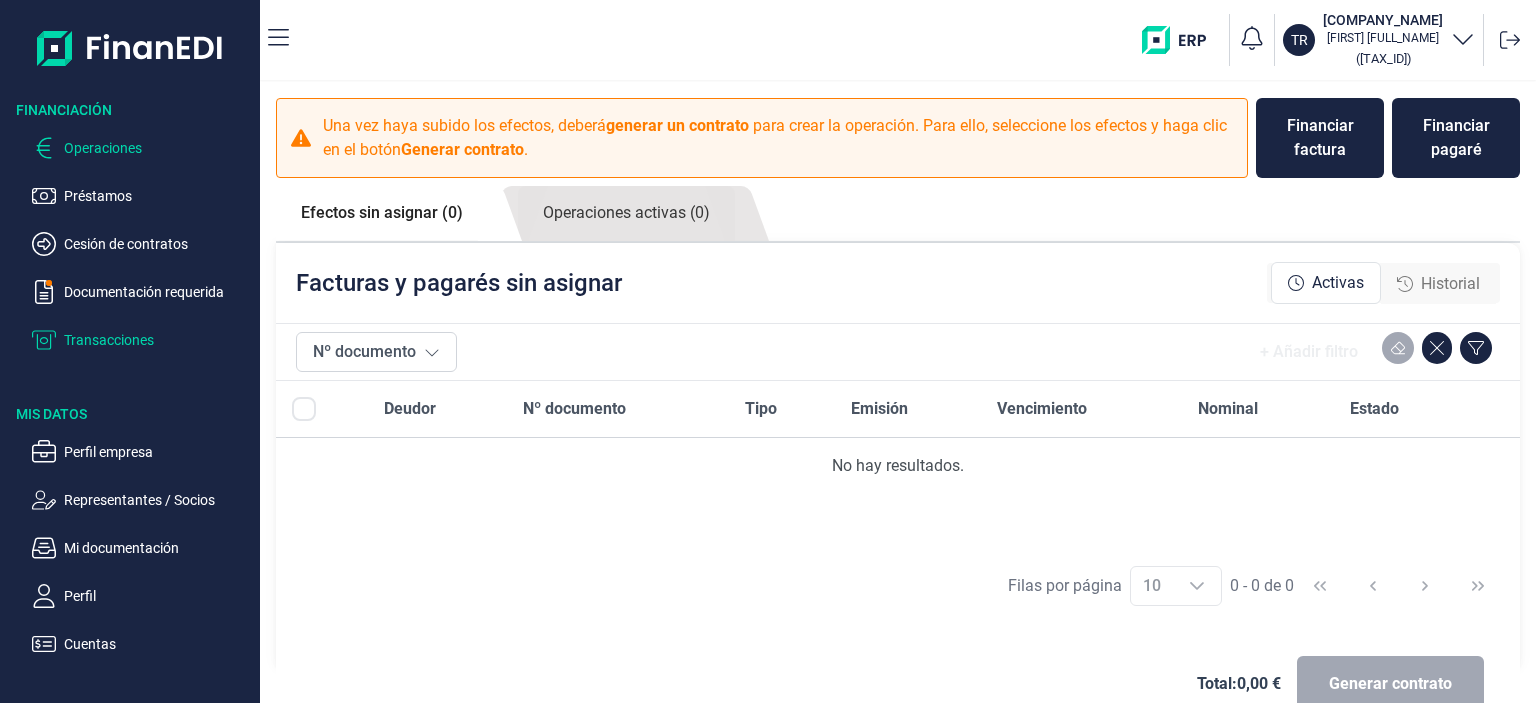click on "Transacciones" at bounding box center (158, 340) 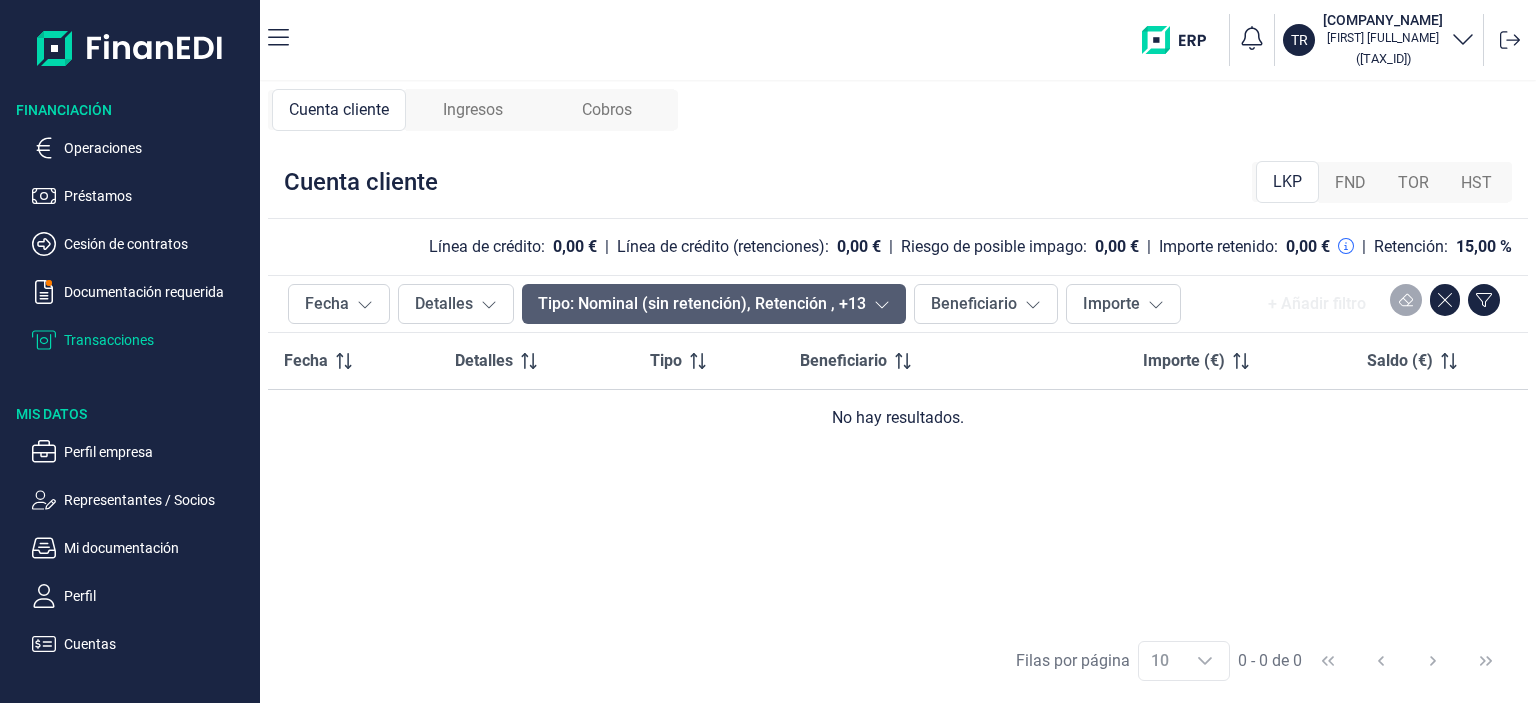 click 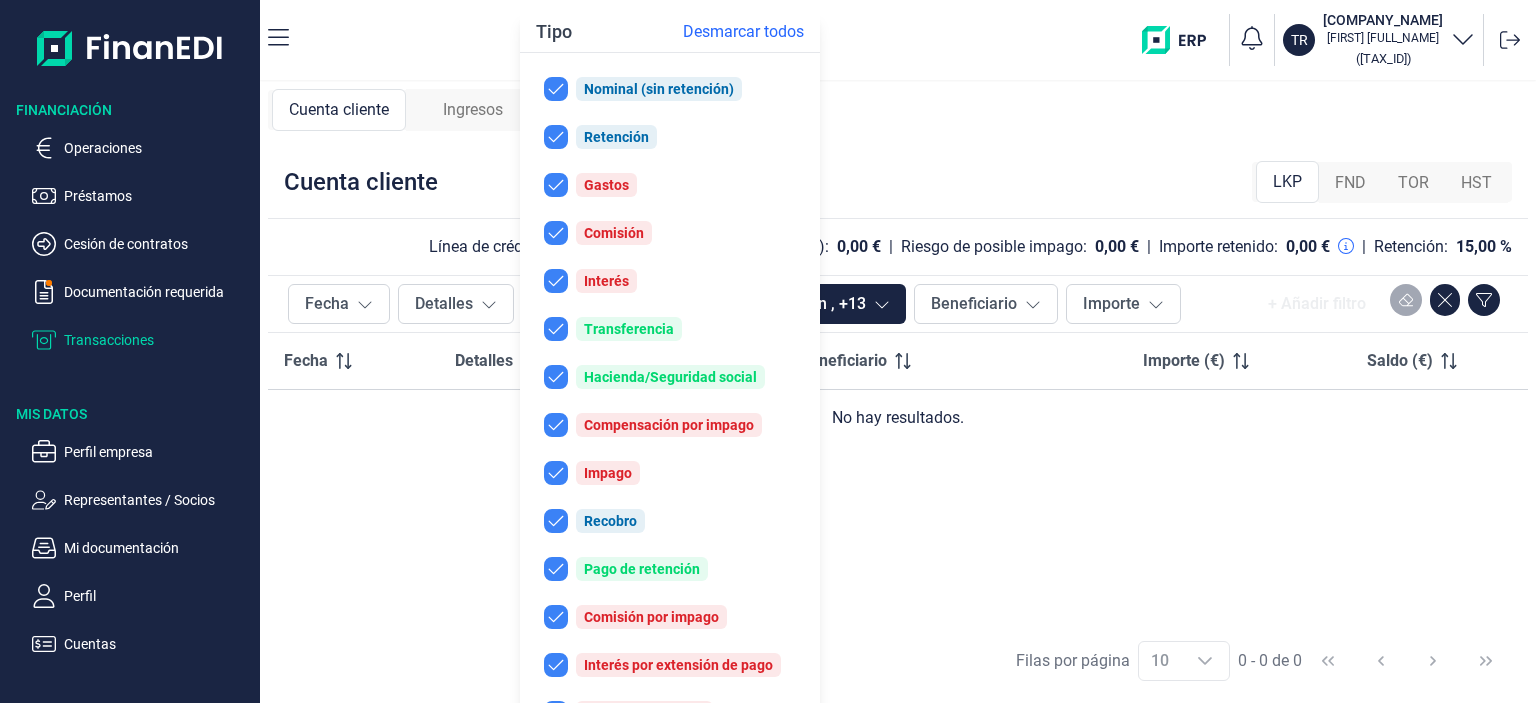 click on "Transacciones" at bounding box center (158, 340) 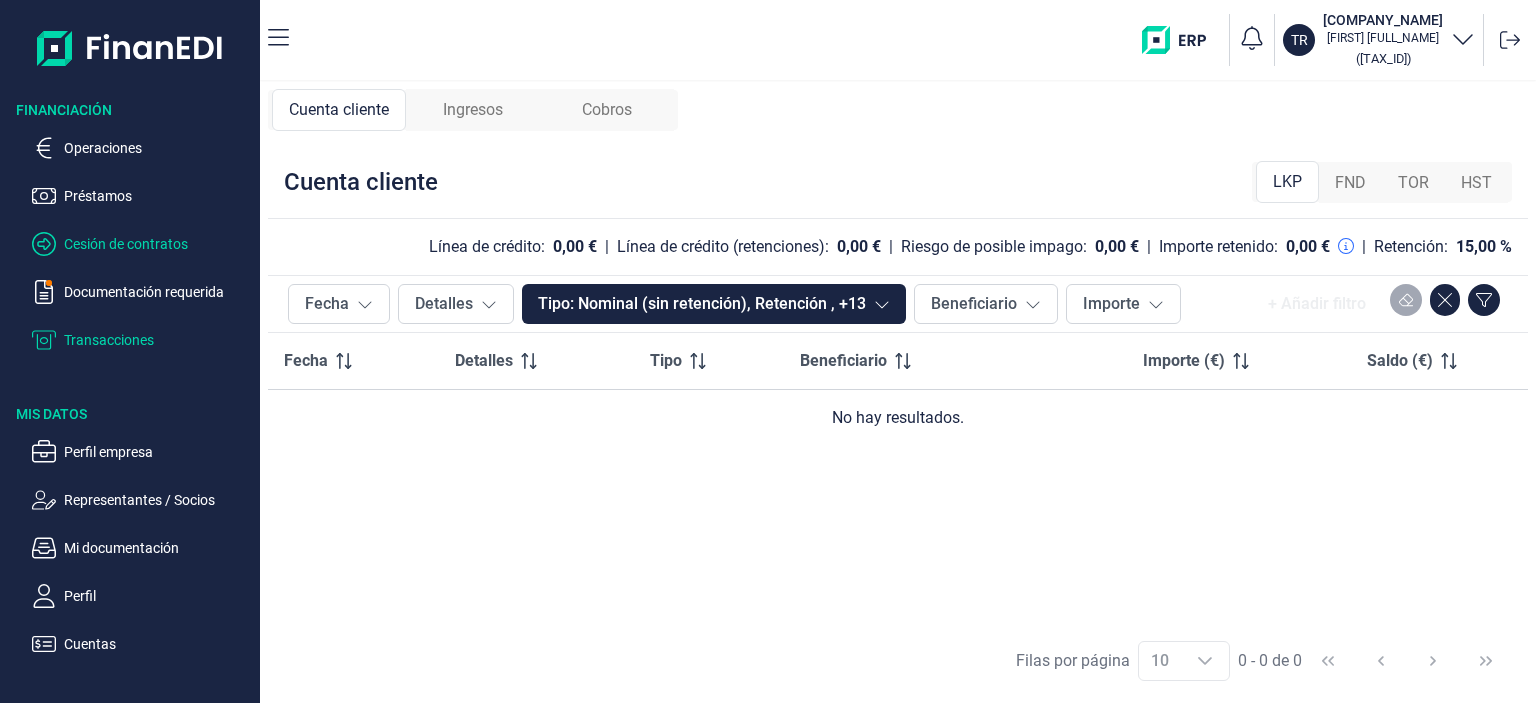 click on "Cesión de contratos" at bounding box center (158, 244) 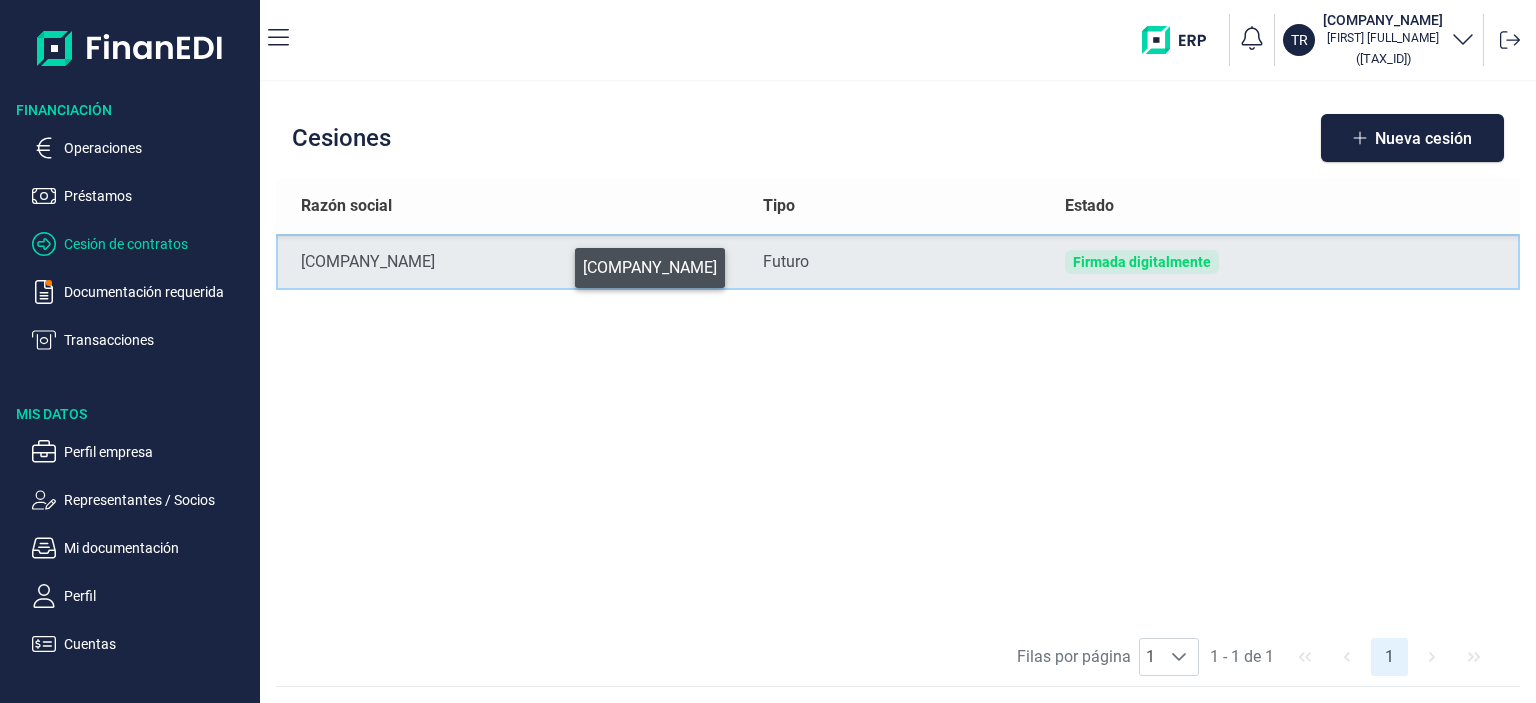 click on "[COMPANY_NAME]" at bounding box center [516, 262] 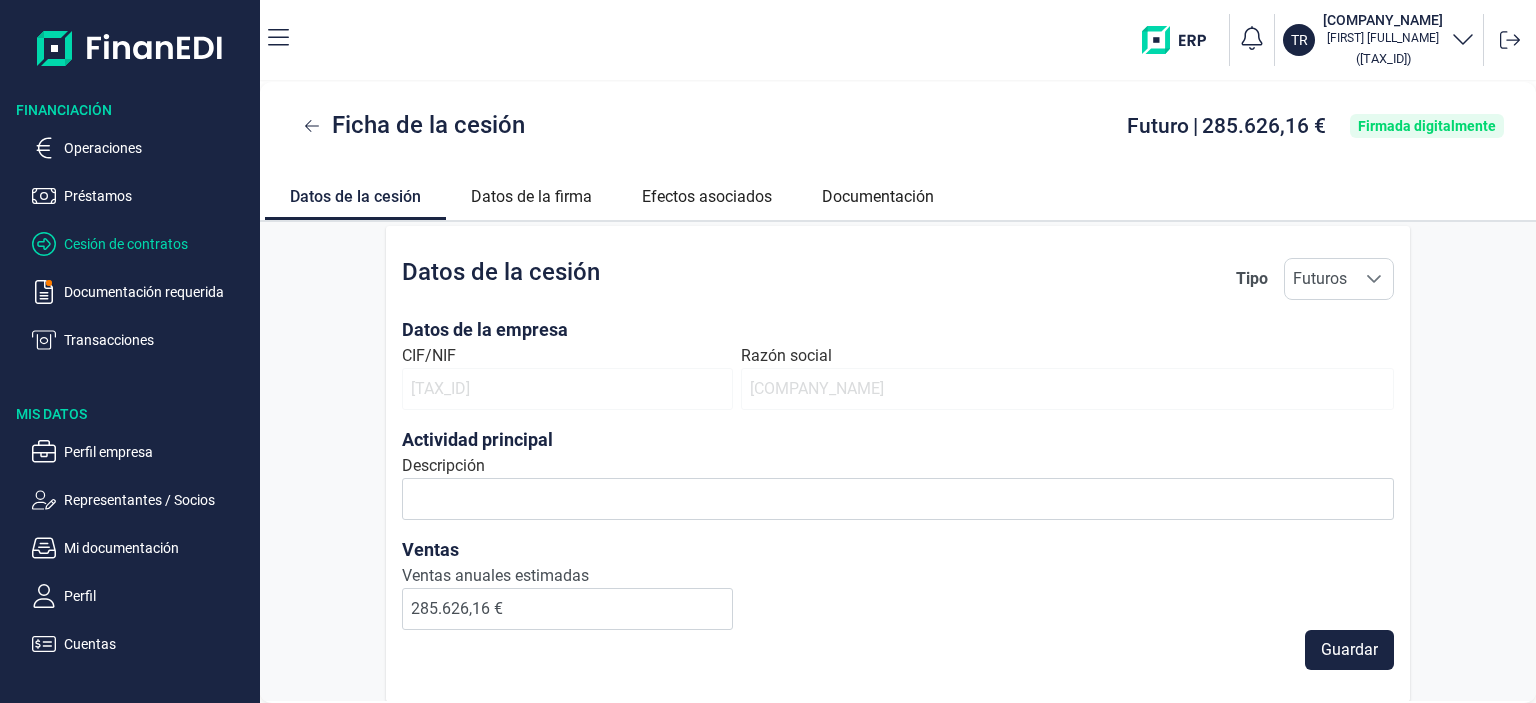 click on "Cesión de contratos" at bounding box center [158, 244] 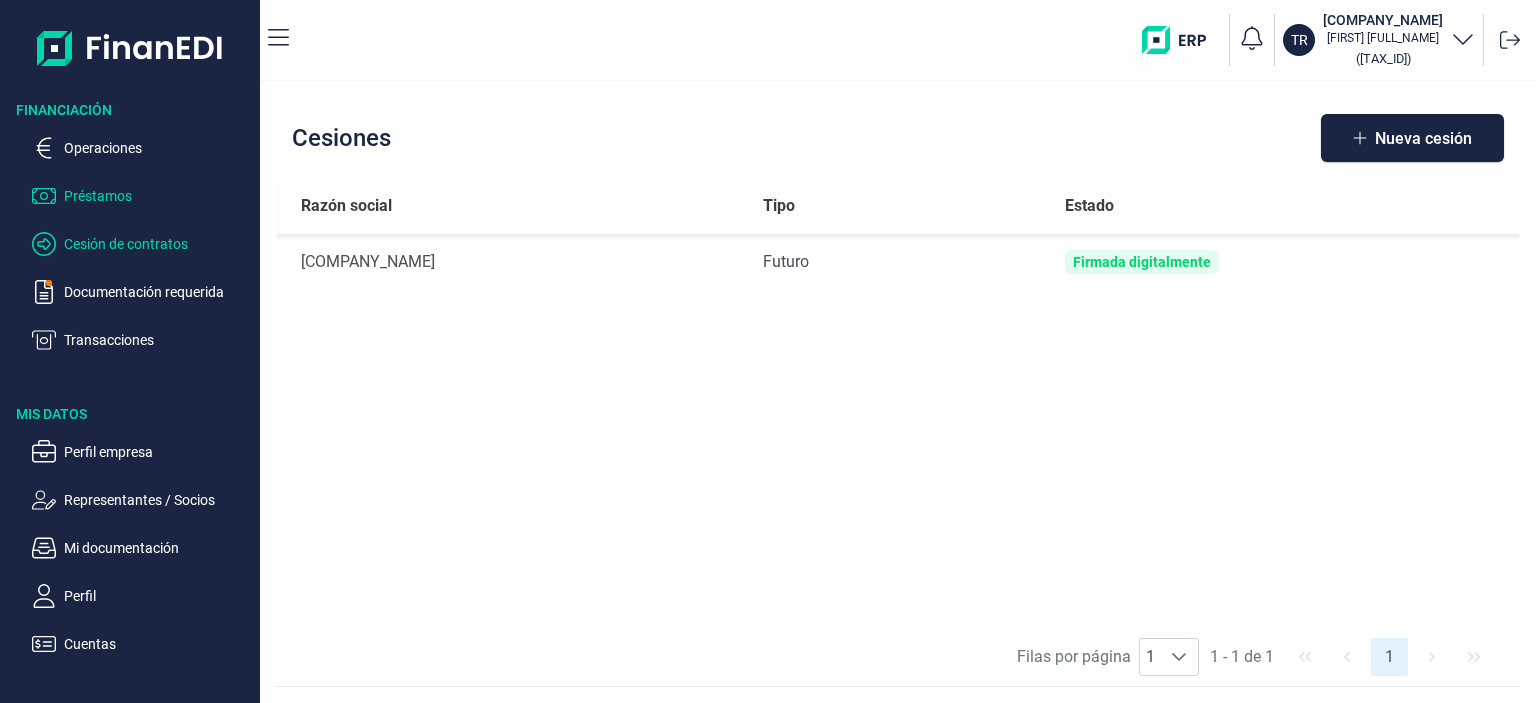click on "Préstamos" at bounding box center [158, 196] 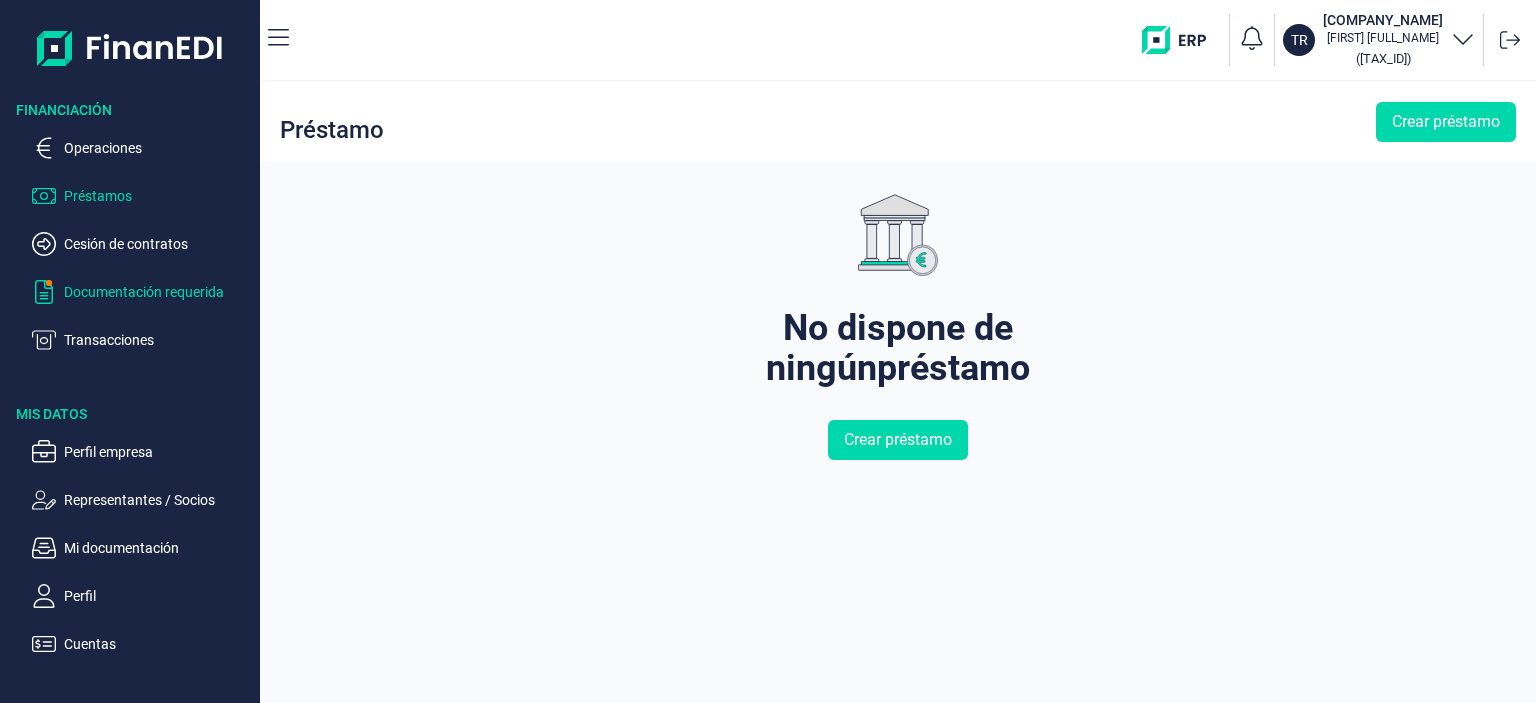 click on "Documentación requerida" at bounding box center [158, 292] 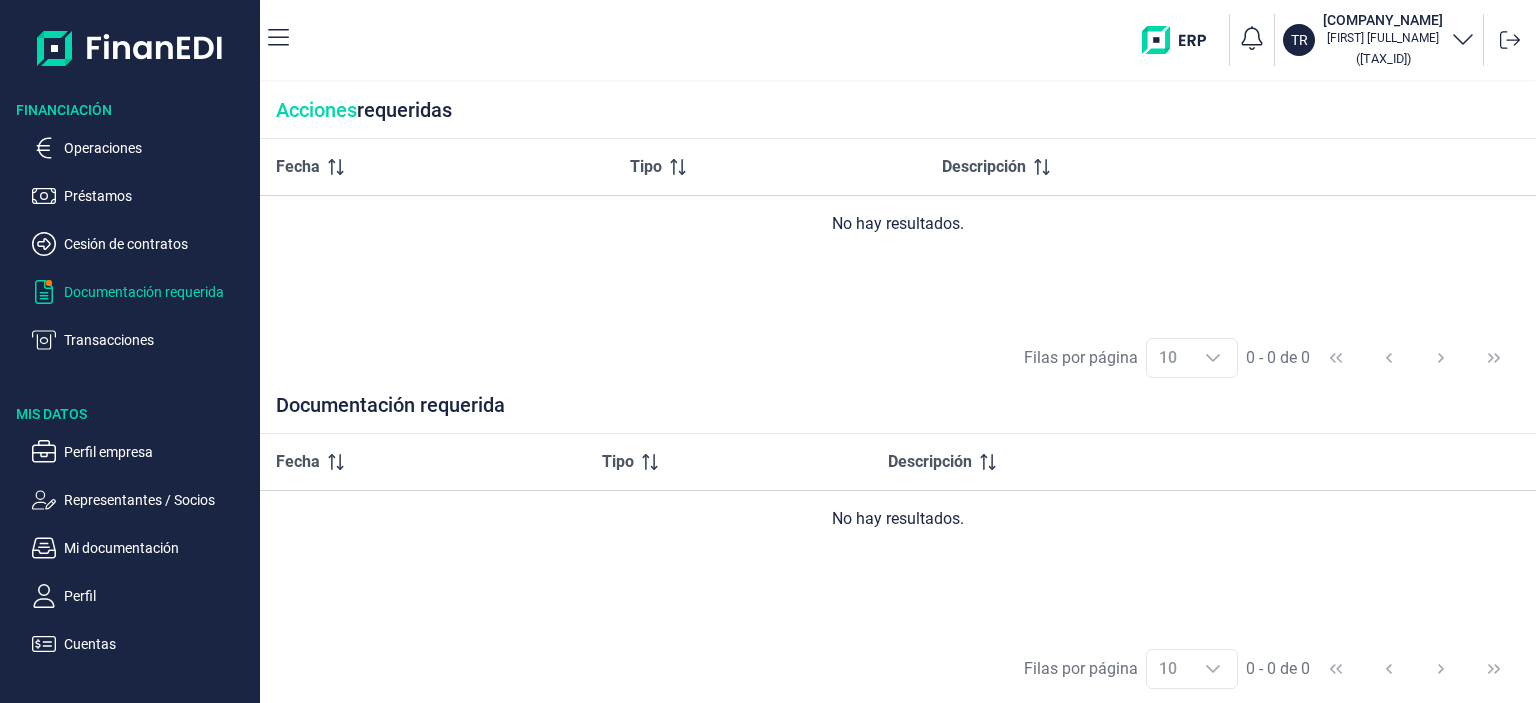 click on "Documentación requerida" at bounding box center (158, 292) 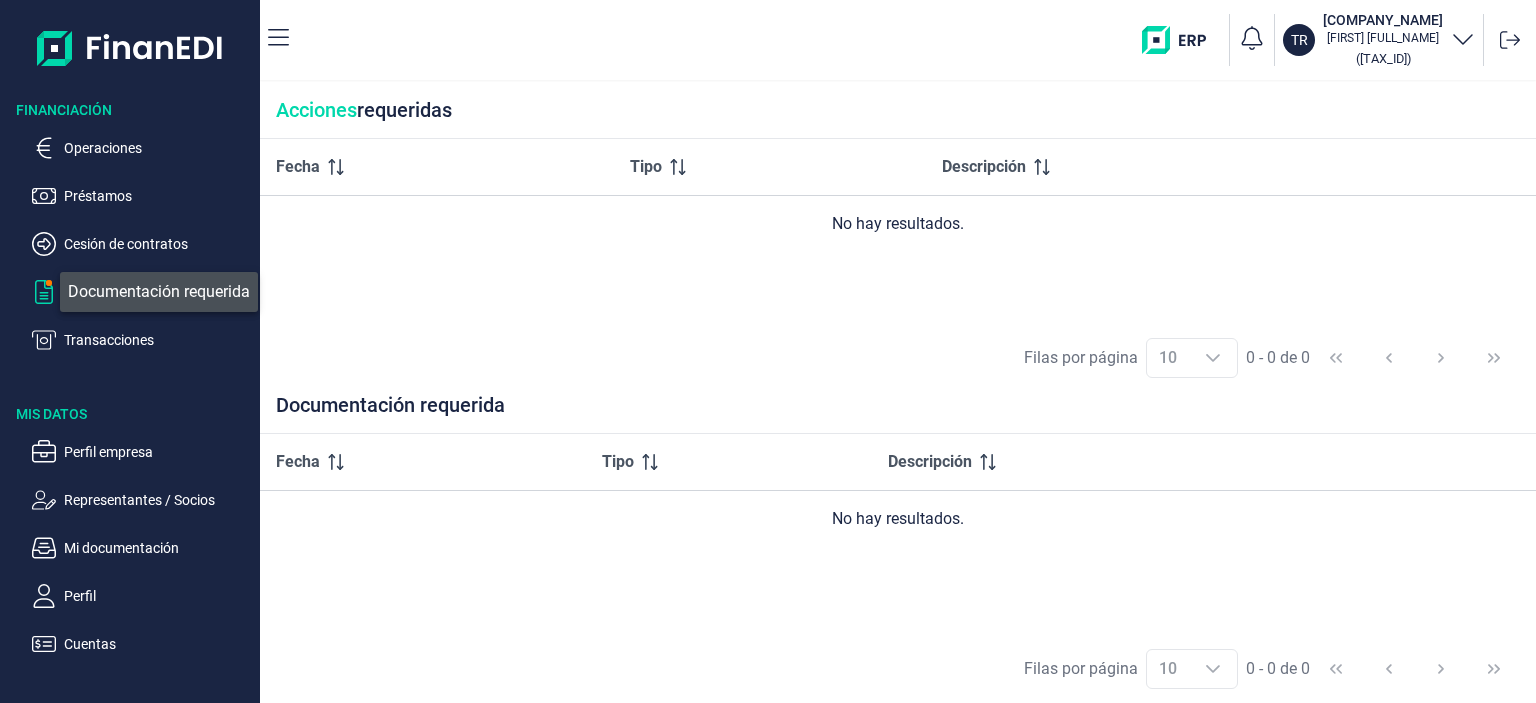 click at bounding box center (49, 283) 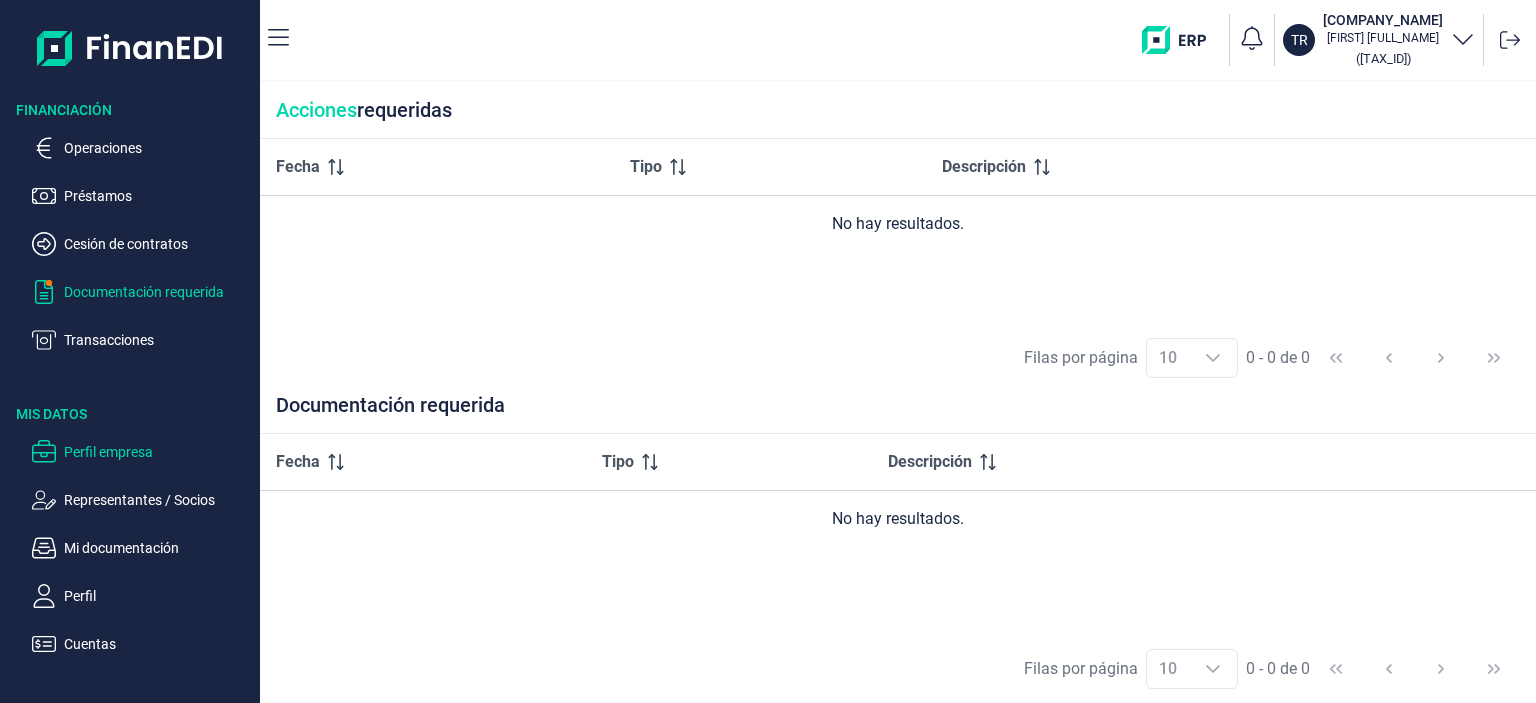 click on "Perfil empresa" at bounding box center (158, 452) 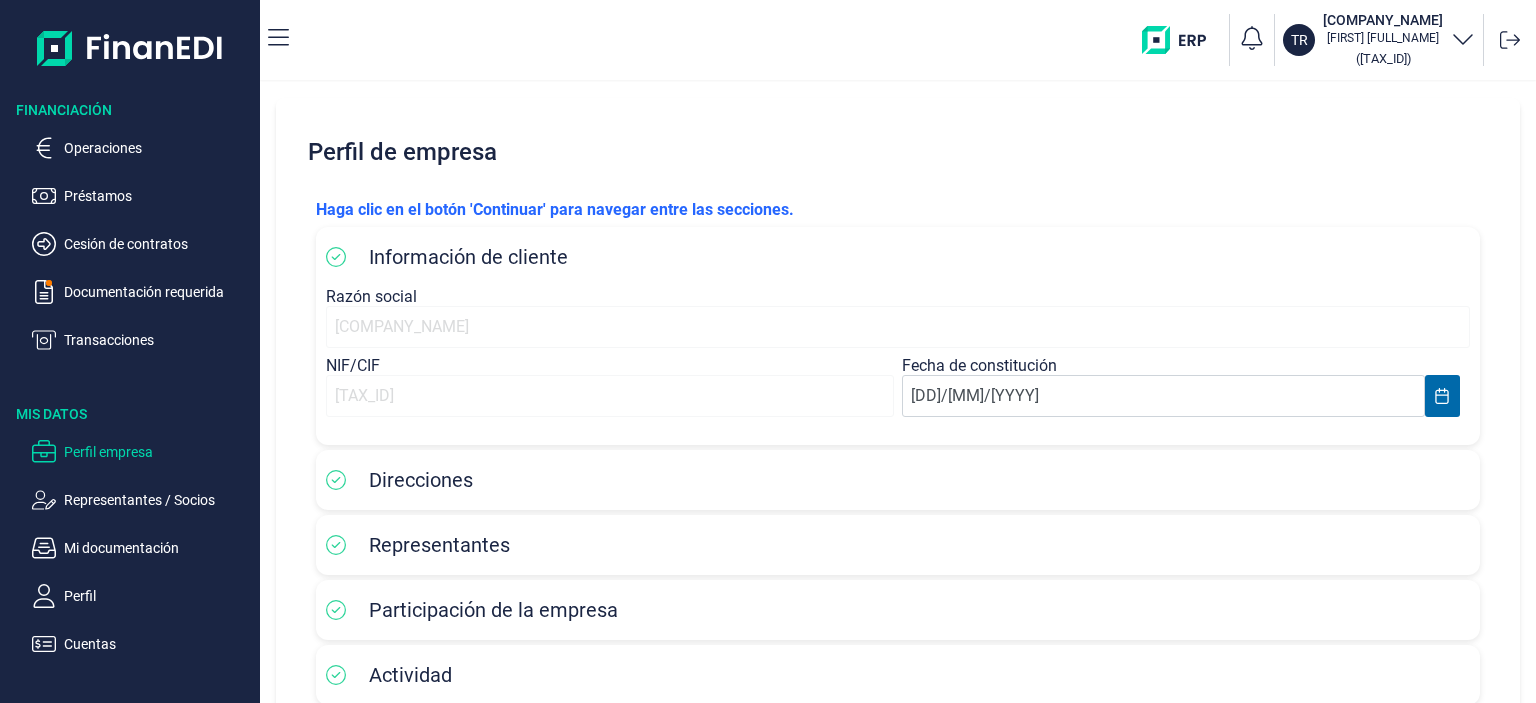 scroll, scrollTop: 177, scrollLeft: 0, axis: vertical 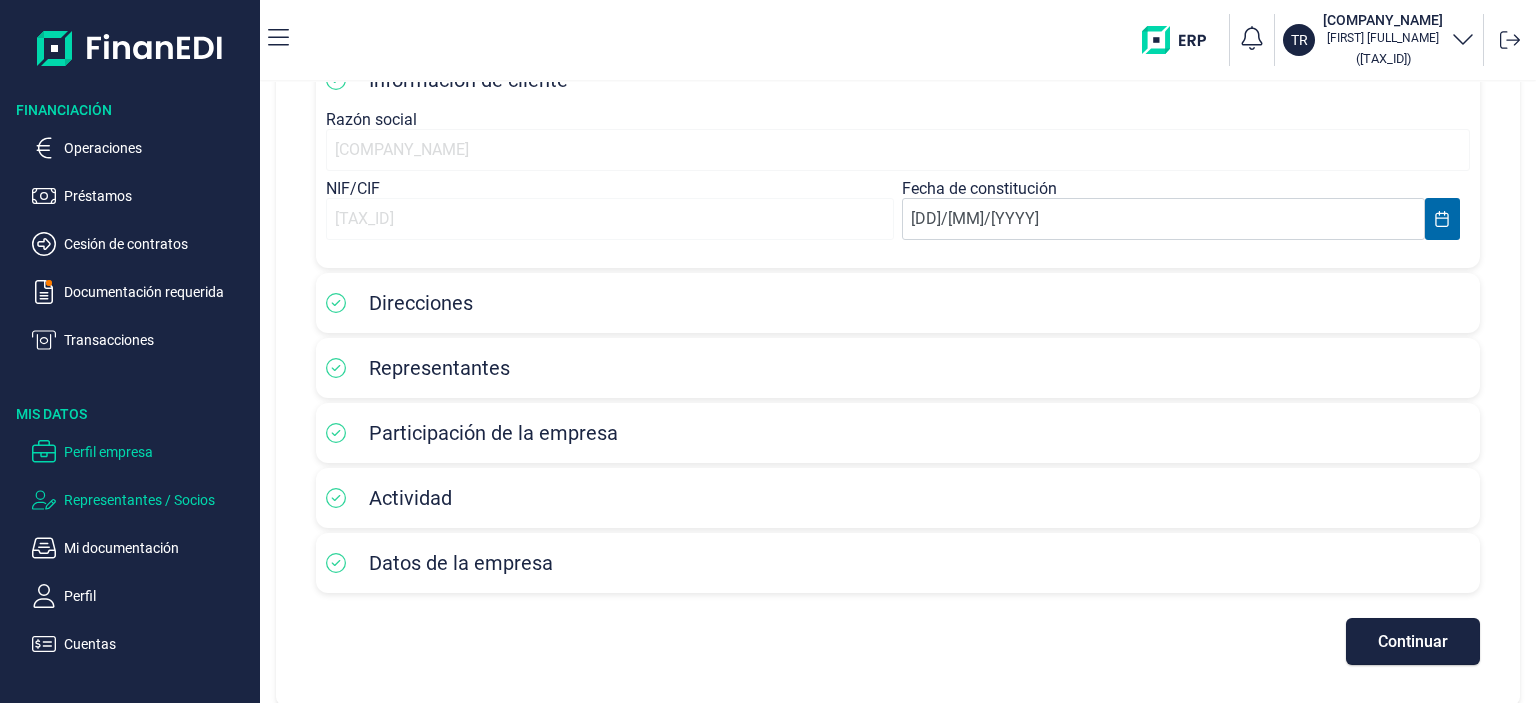 click on "Representantes / Socios" at bounding box center [158, 500] 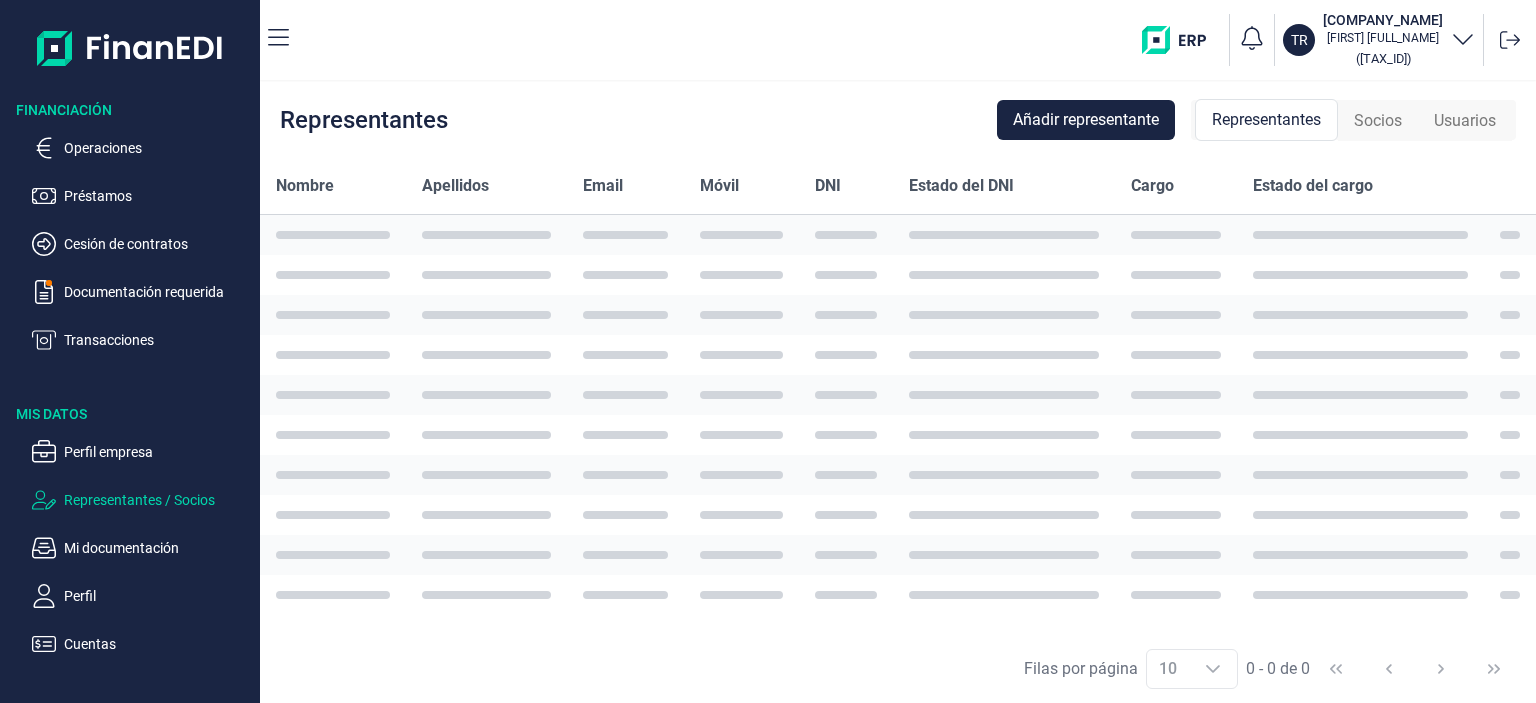 scroll, scrollTop: 0, scrollLeft: 0, axis: both 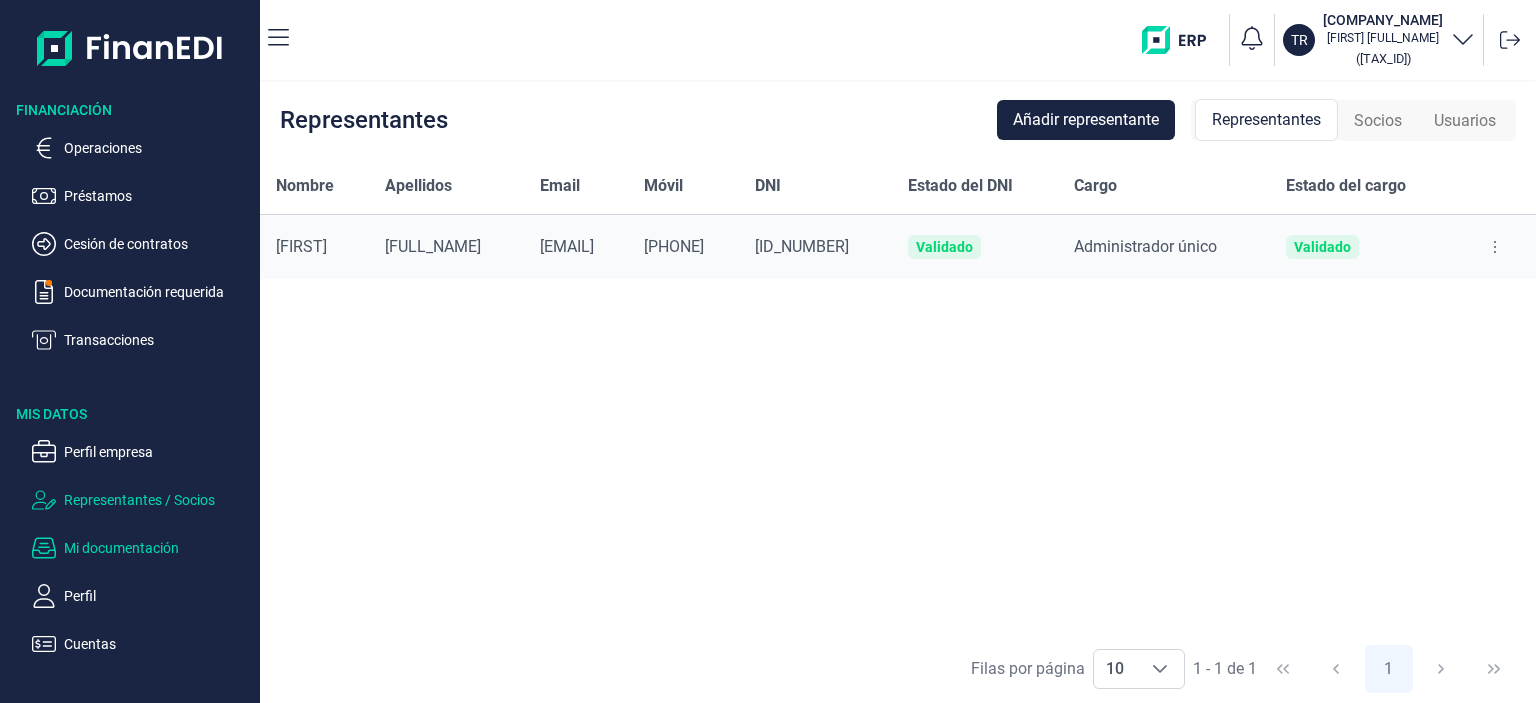 click on "Mi documentación" at bounding box center (158, 548) 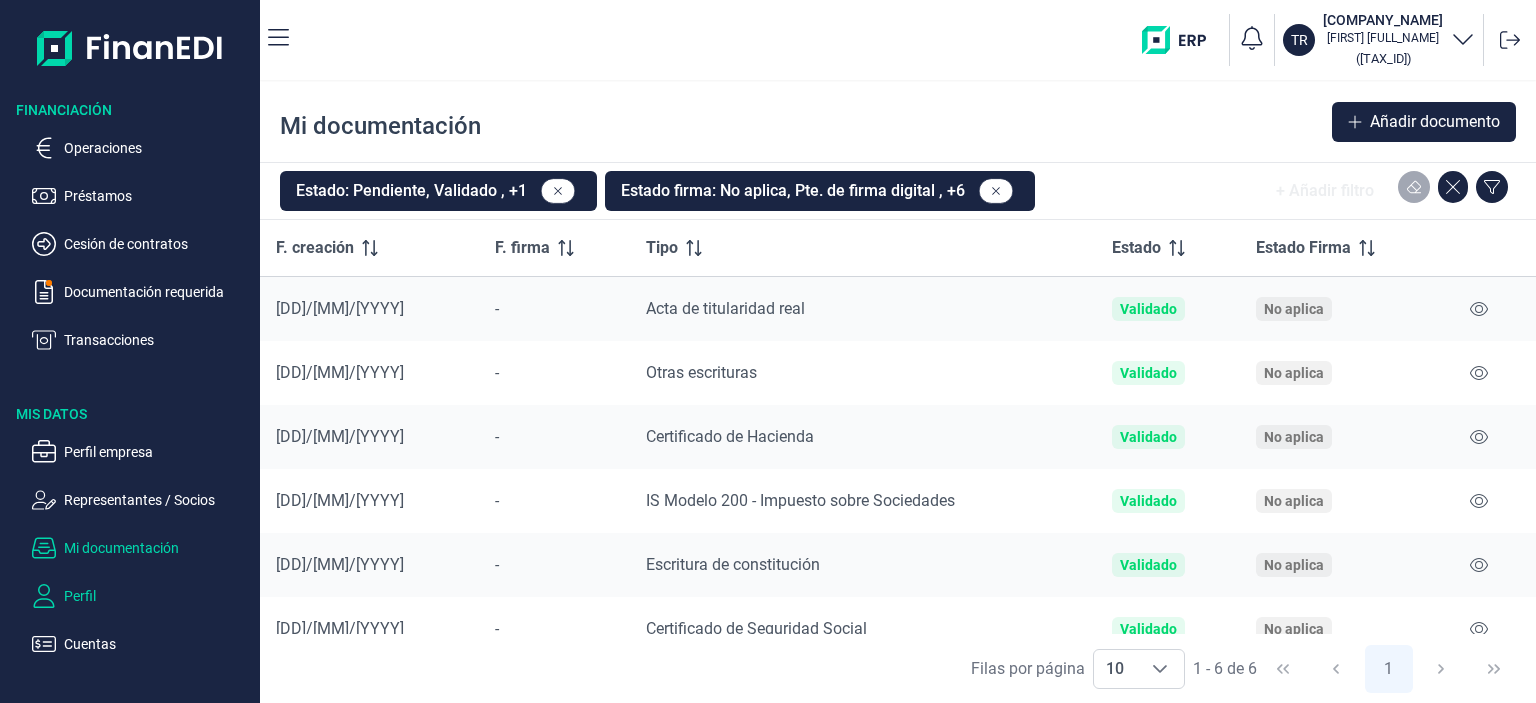 click on "Perfil" at bounding box center (158, 596) 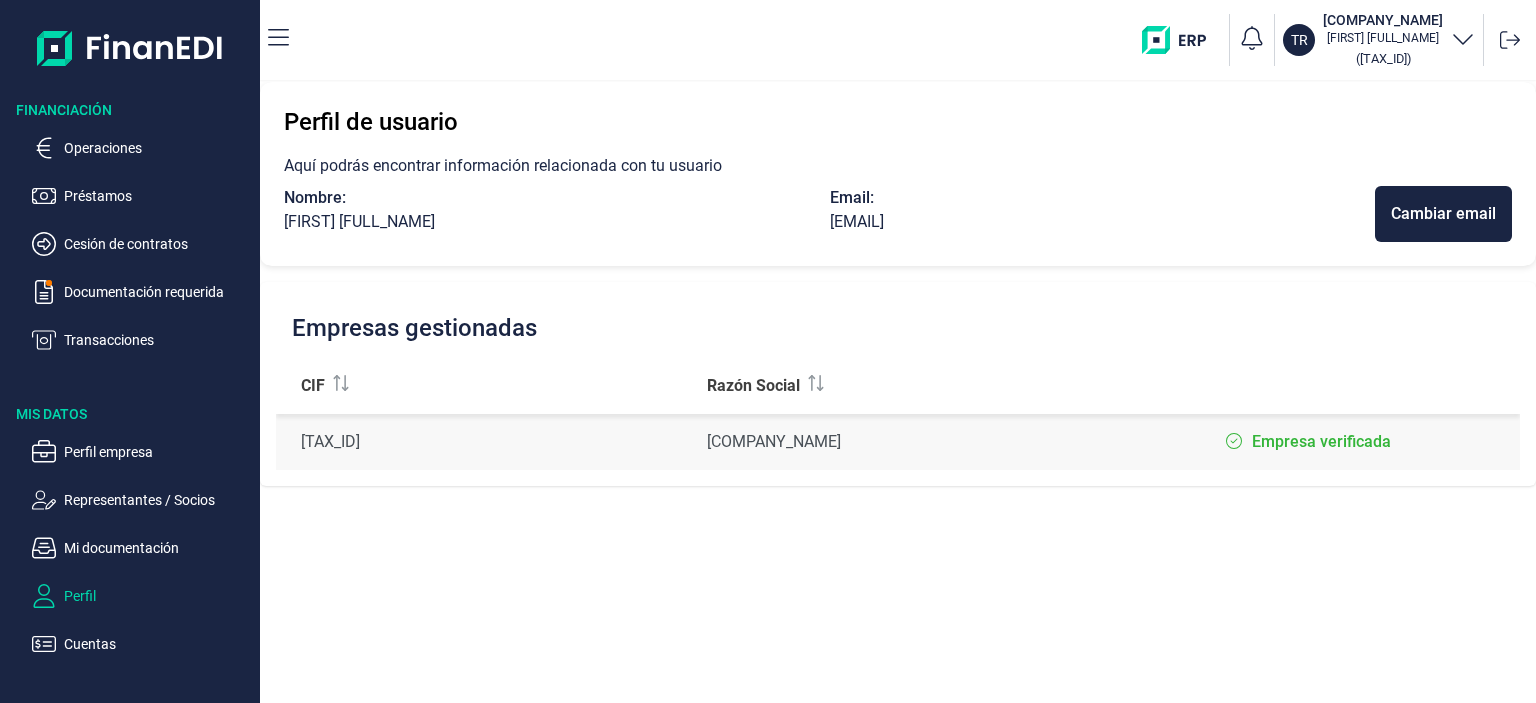 click on "[FIRST] [FULL_NAME]" at bounding box center [1383, 38] 